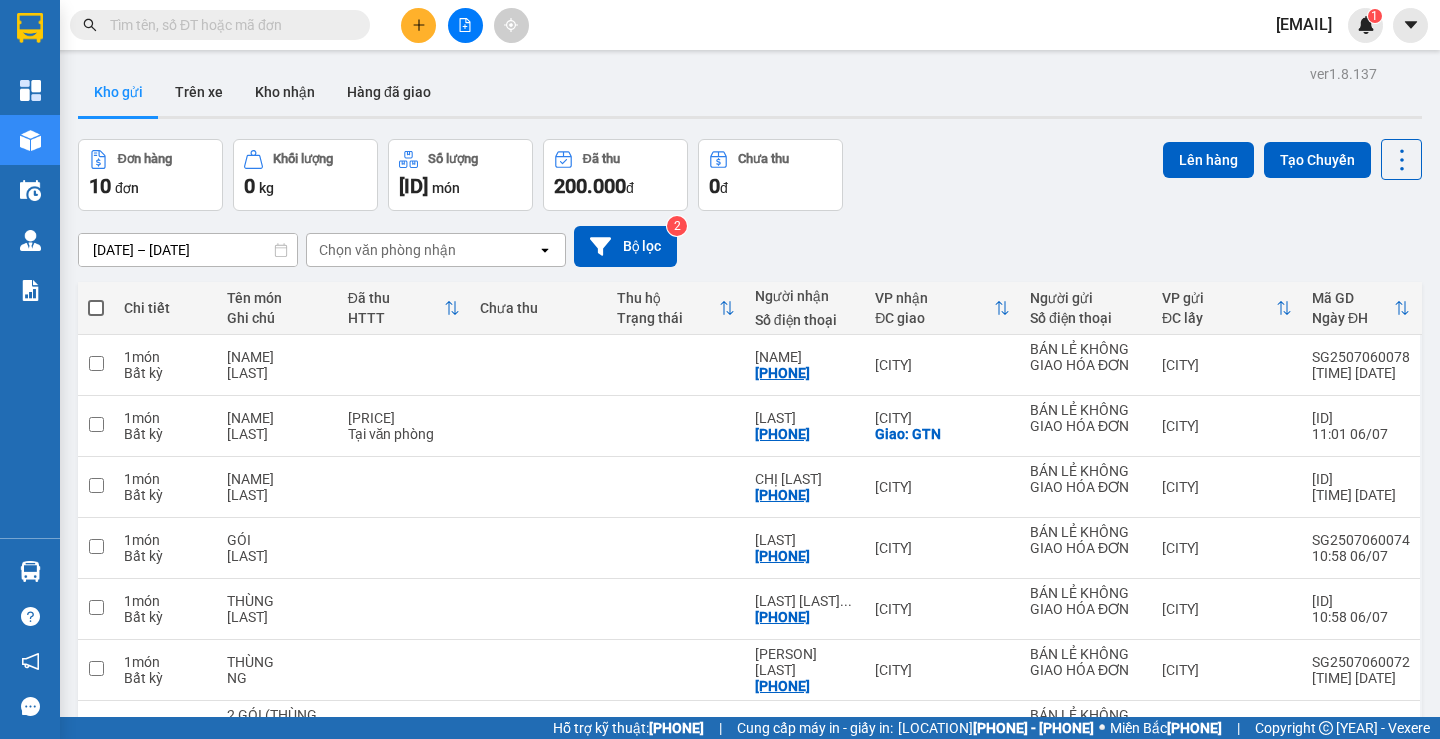 click at bounding box center (418, 25) 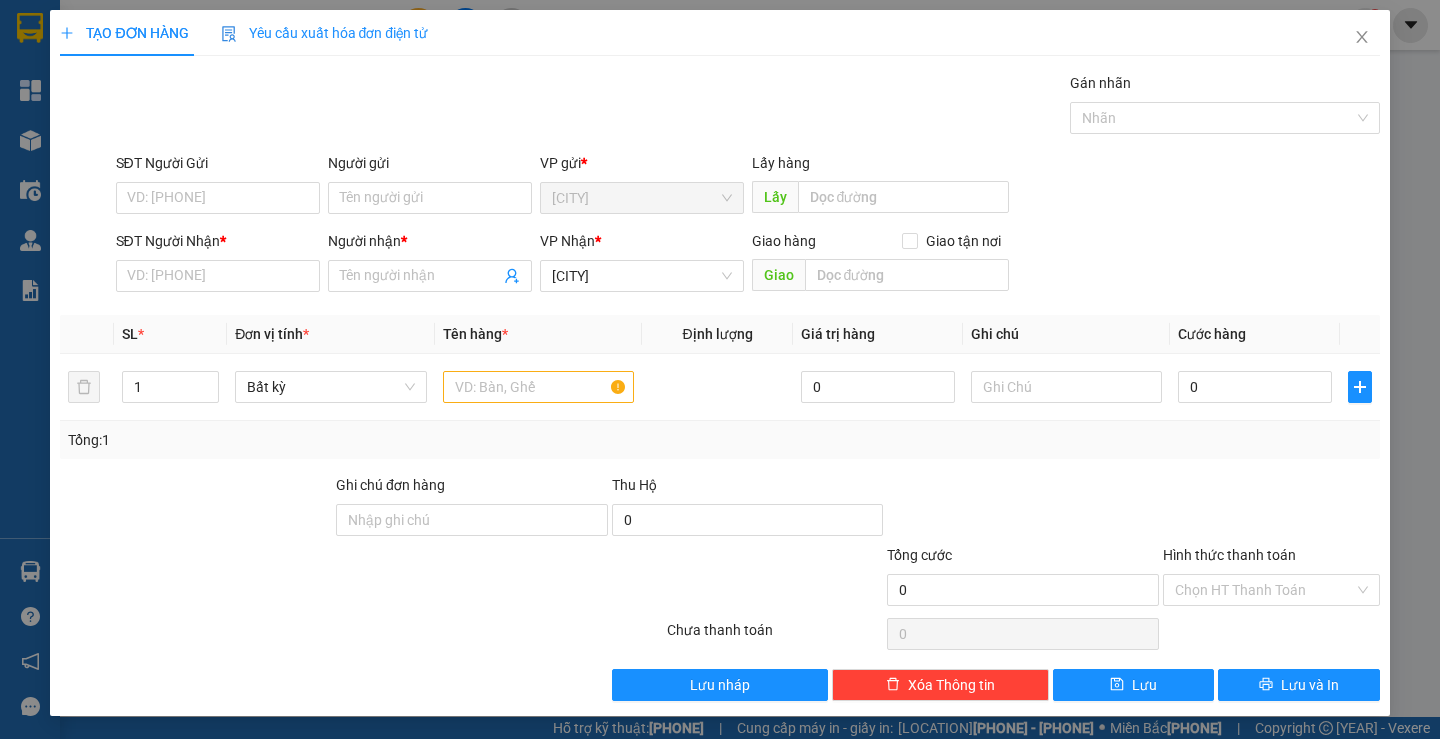 click on "[PHONE] *" at bounding box center (218, 276) 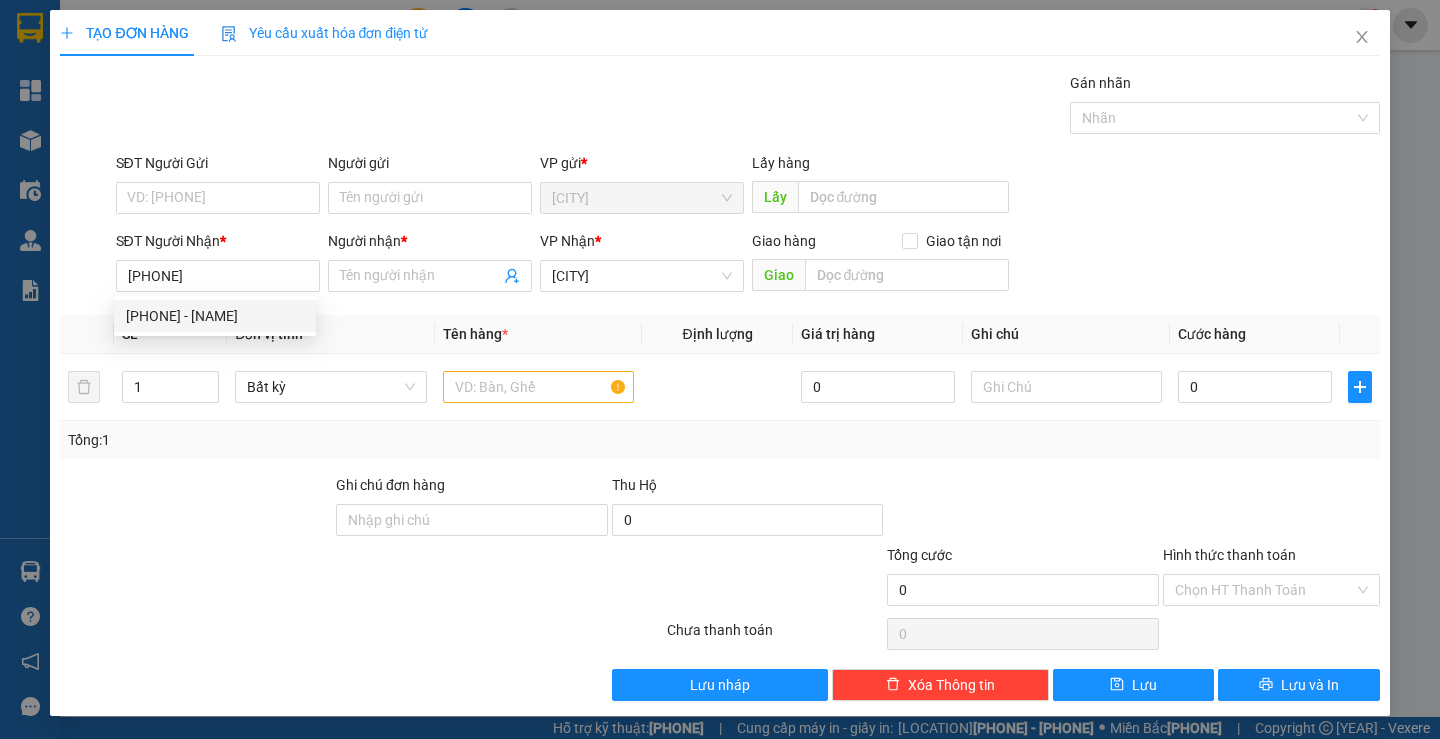 click on "[PHONE] - [NAME]" at bounding box center [215, 316] 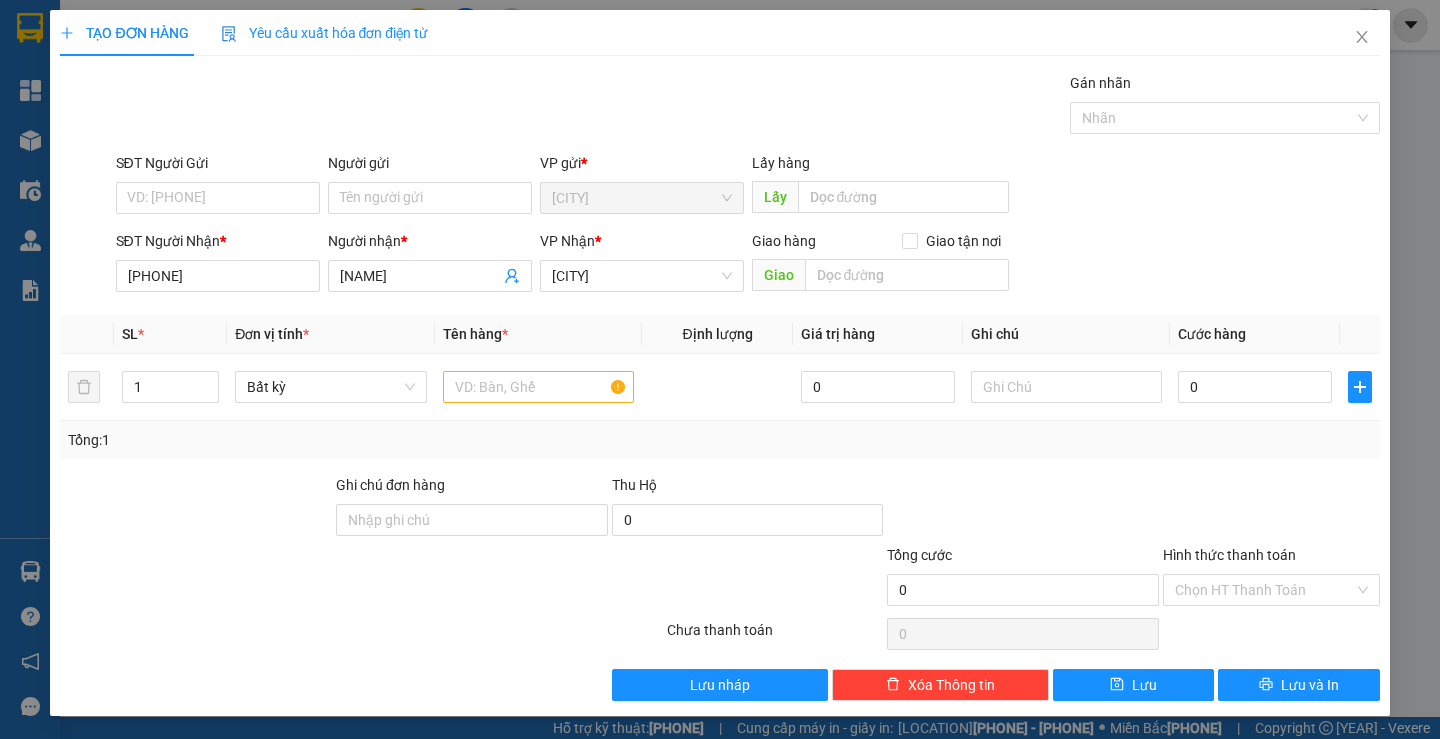 type on "[PHONE]" 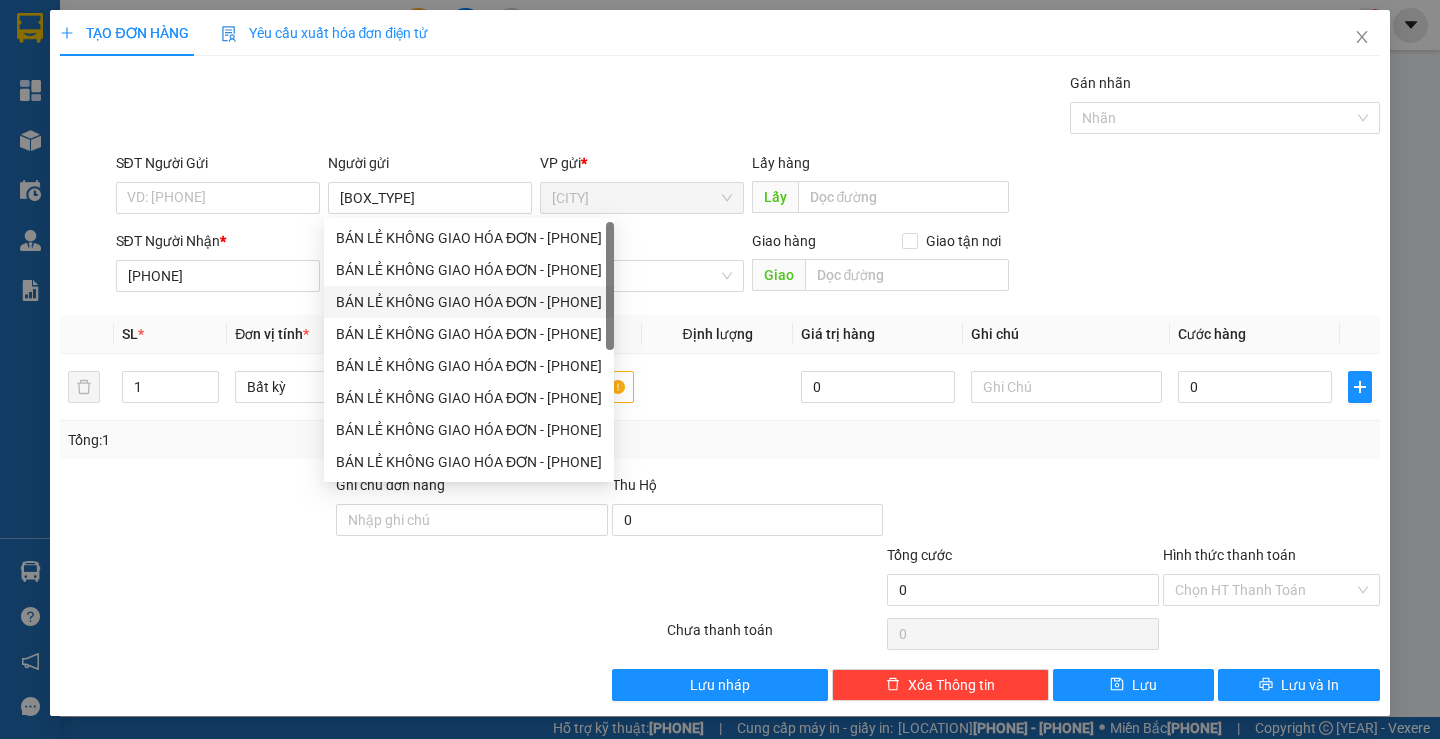 click on "BÁN LẺ KHÔNG GIAO HÓA ĐƠN - [PHONE]" at bounding box center [0, 0] 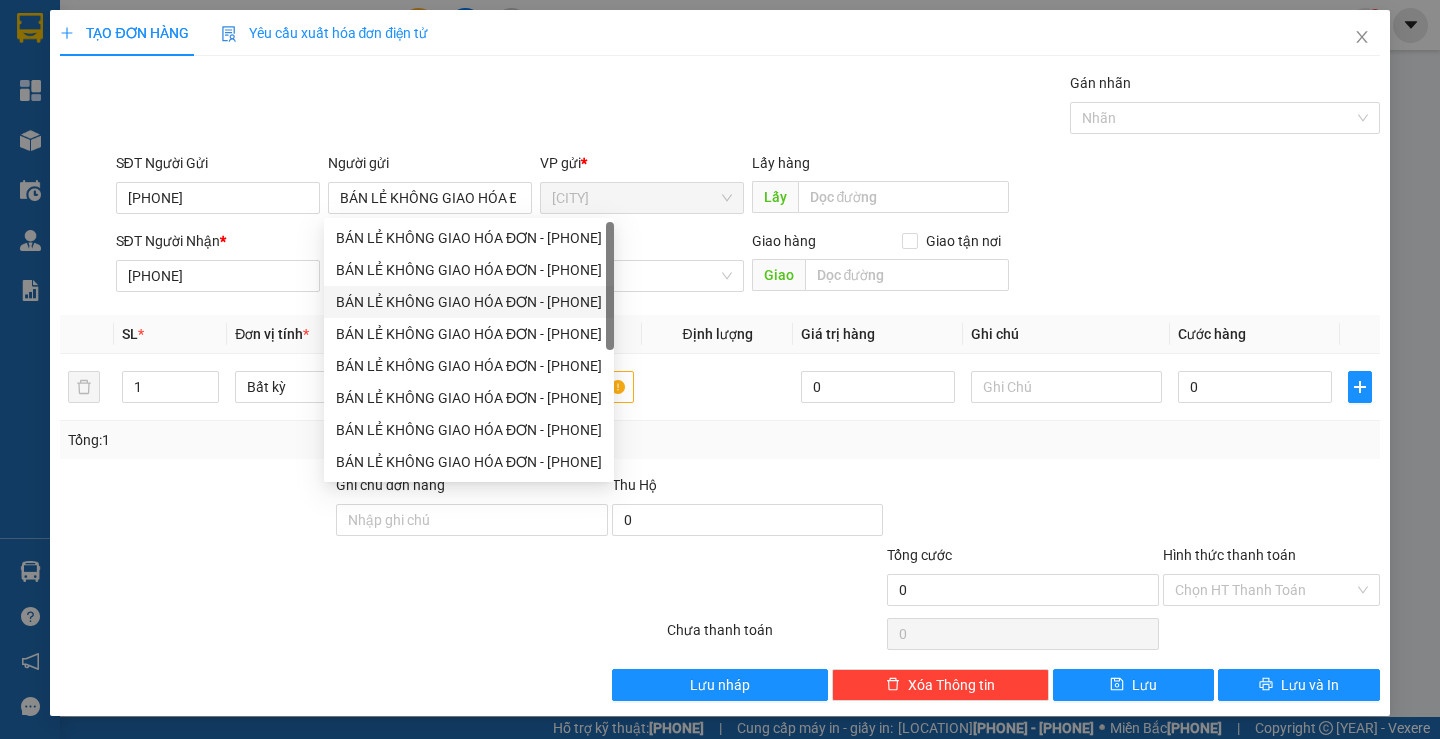 type on "BÁN LẺ KHÔNG GIAO HÓA ĐƠN" 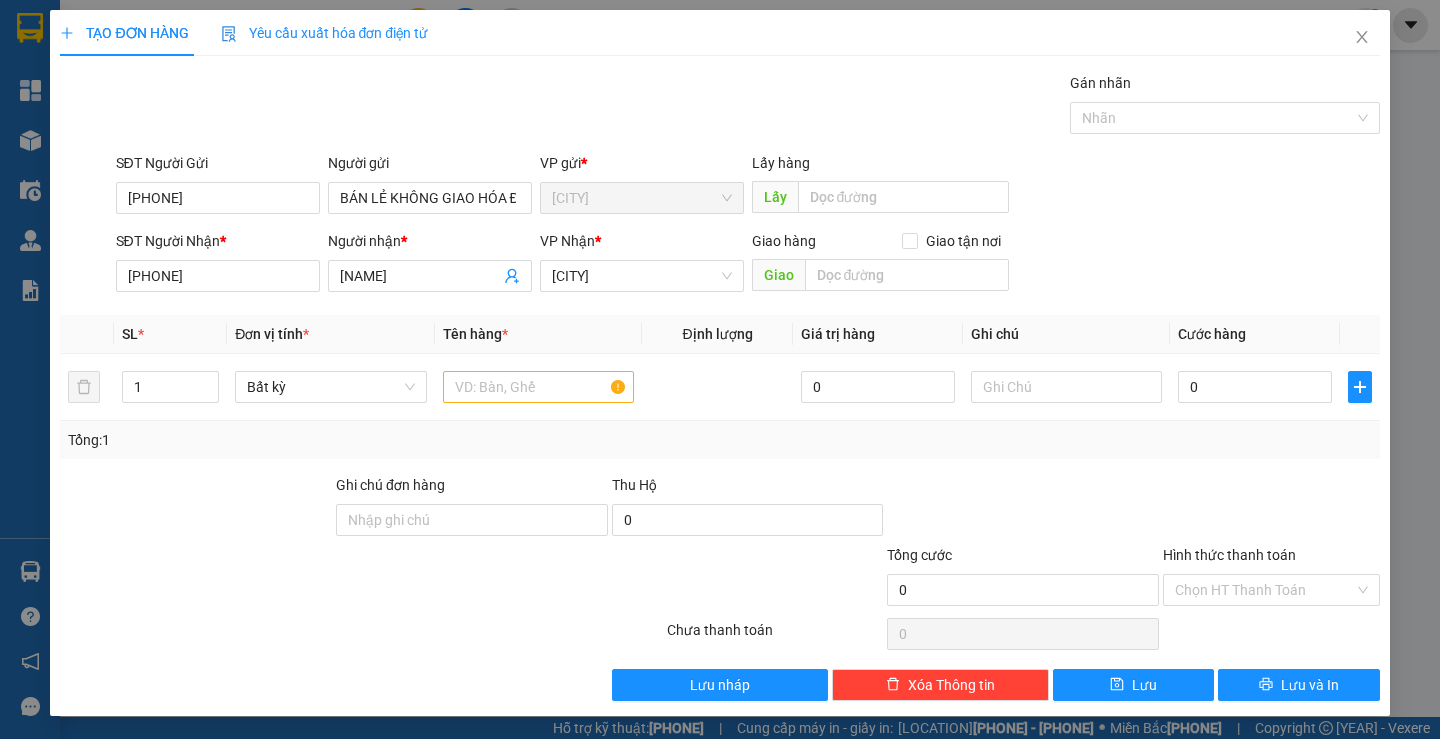drag, startPoint x: 213, startPoint y: 201, endPoint x: 62, endPoint y: 224, distance: 152.74161 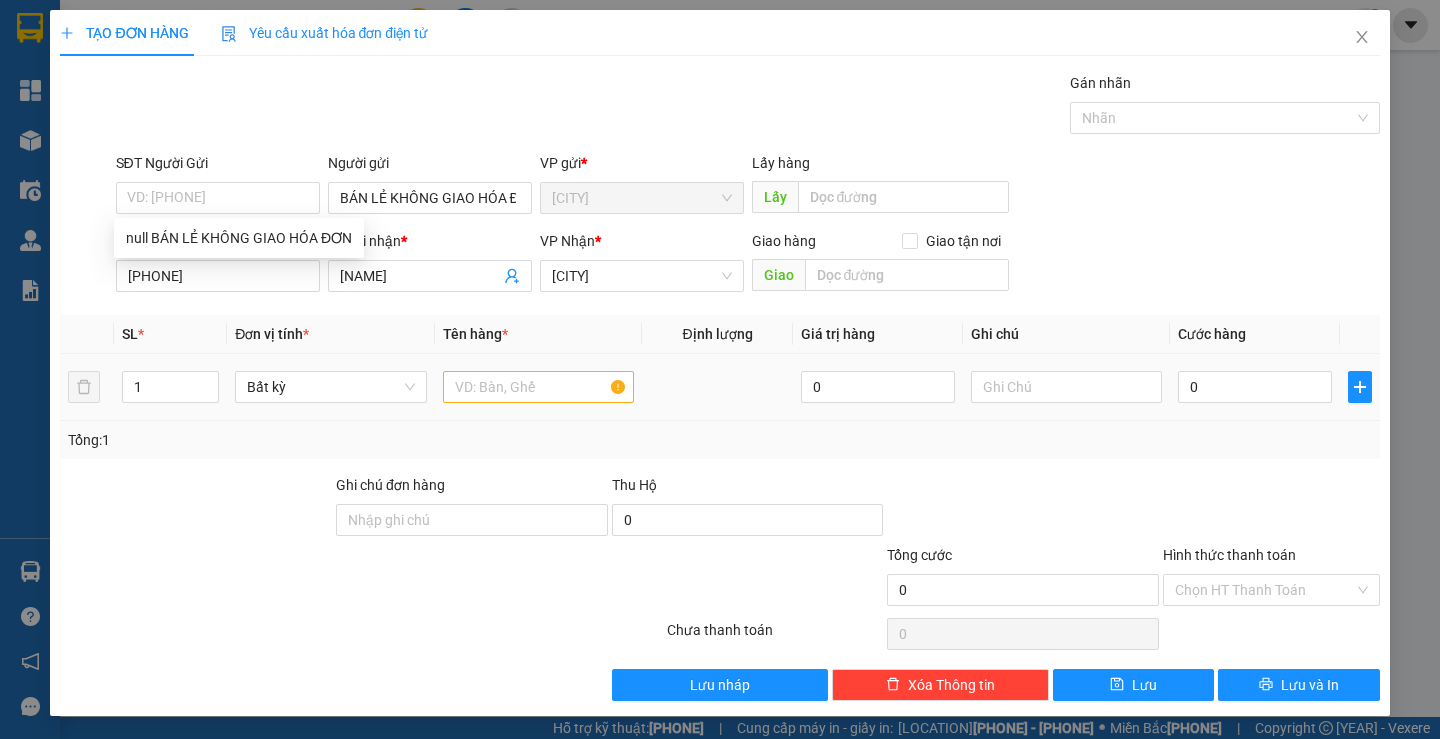 type 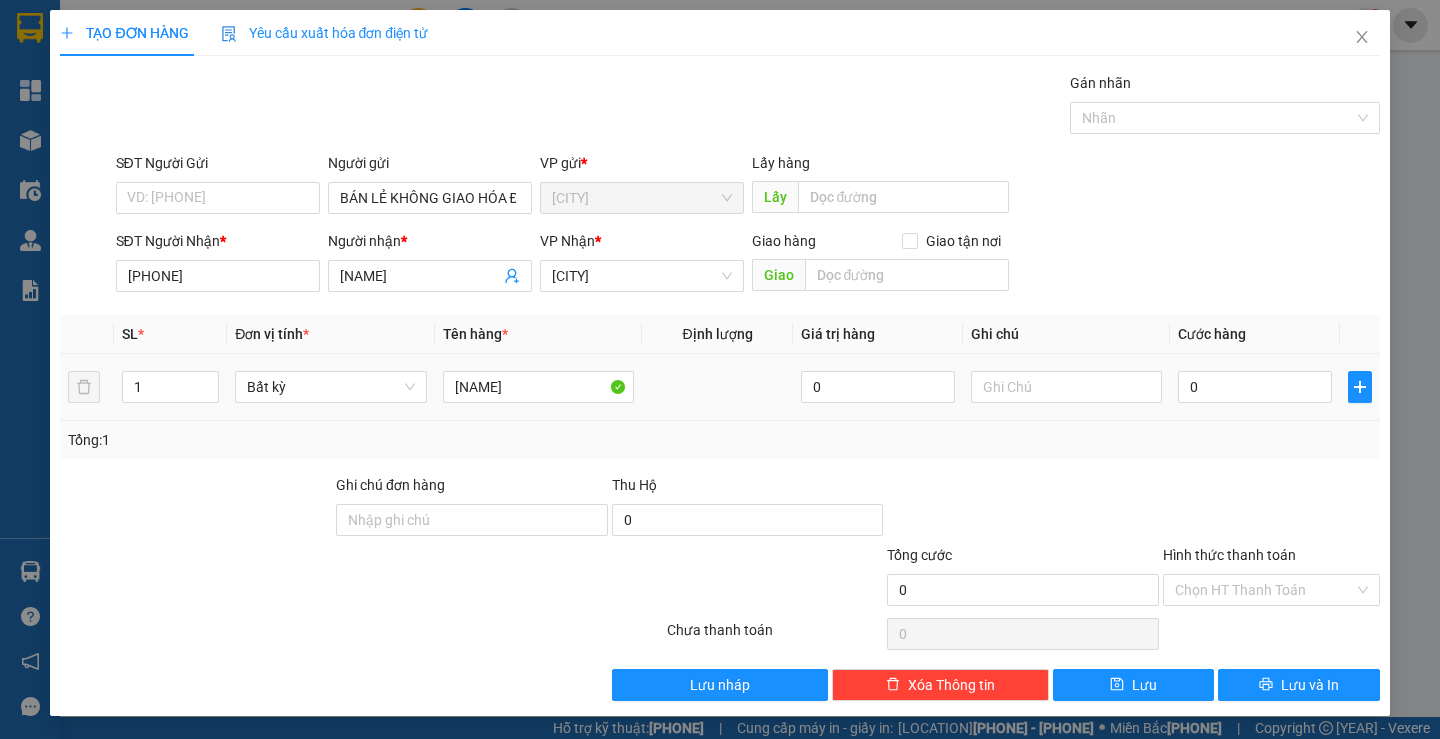 type on "[NAME]" 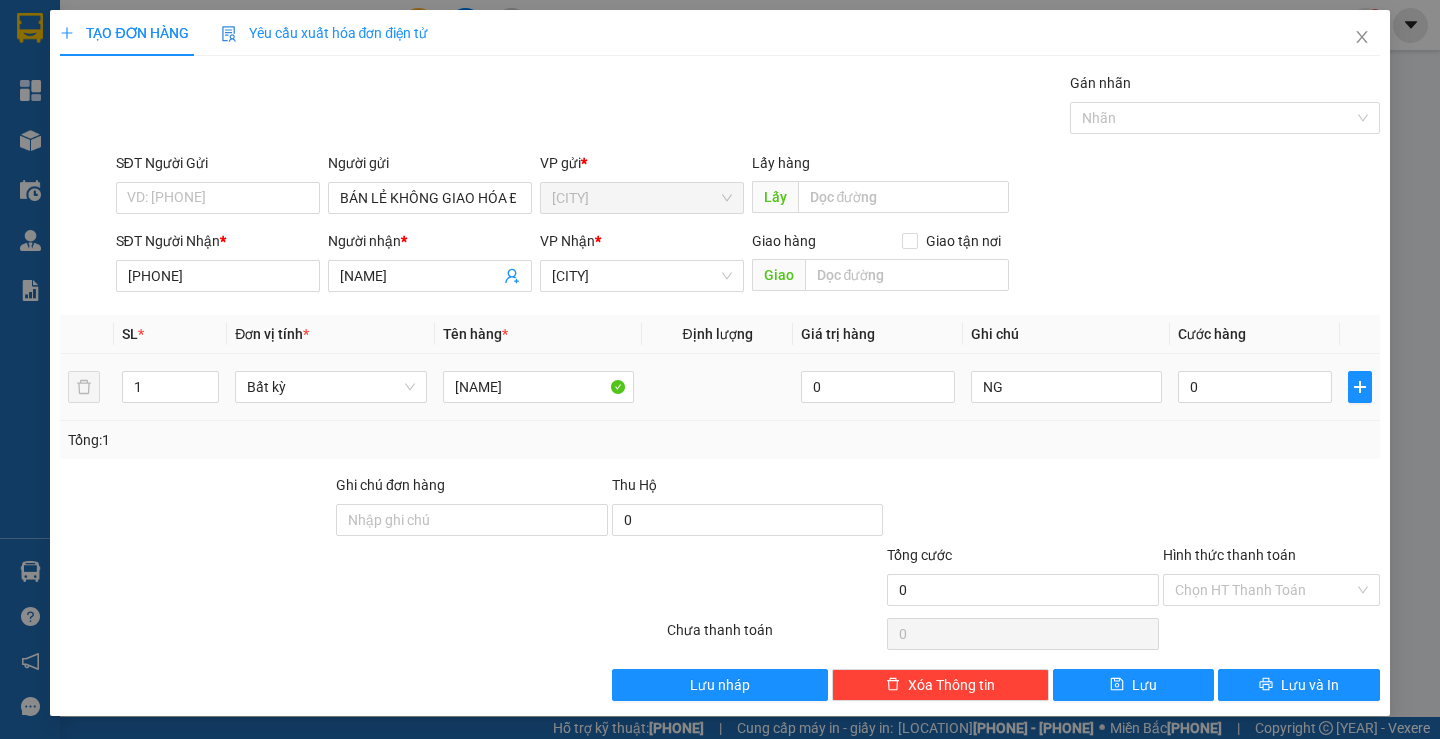 type on "NG" 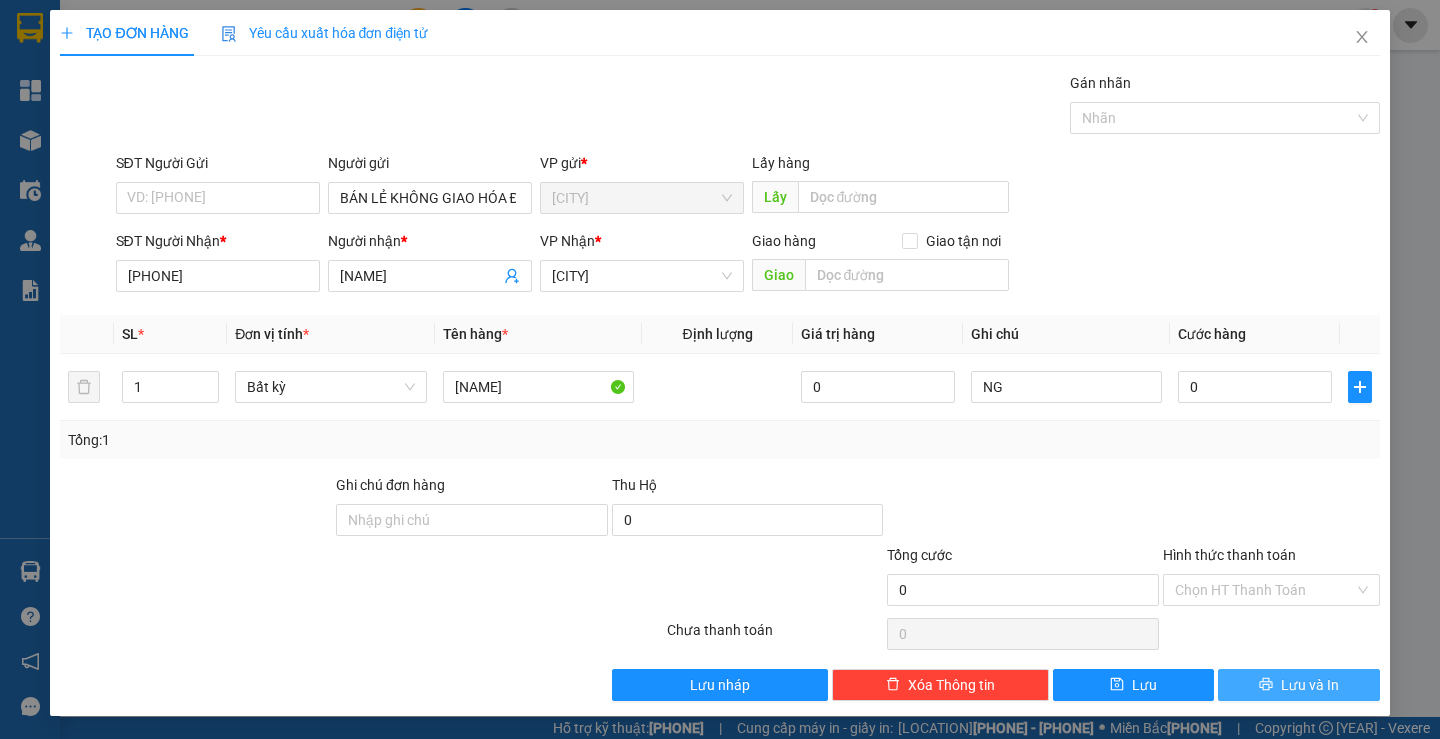 click on "Lưu và In" at bounding box center [1310, 685] 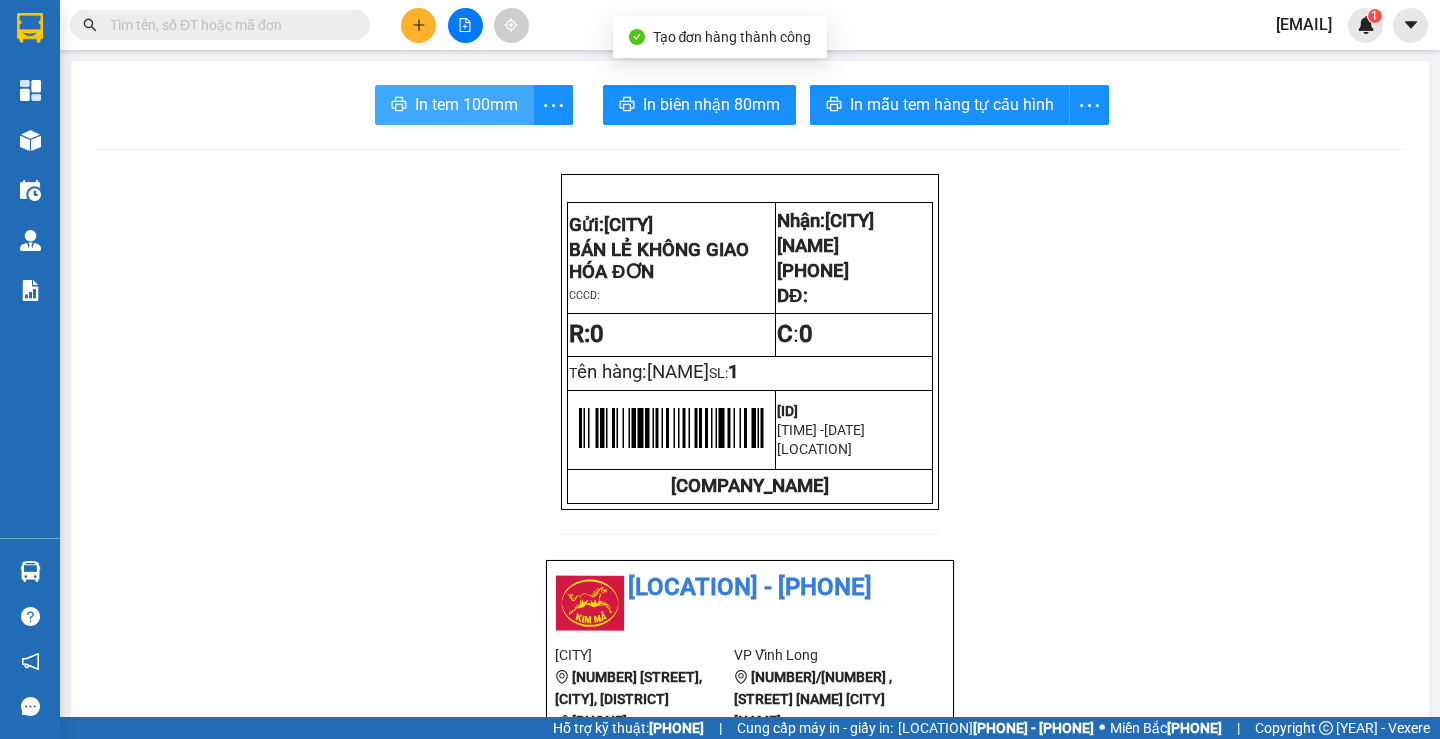click on "In tem 100mm" at bounding box center (466, 104) 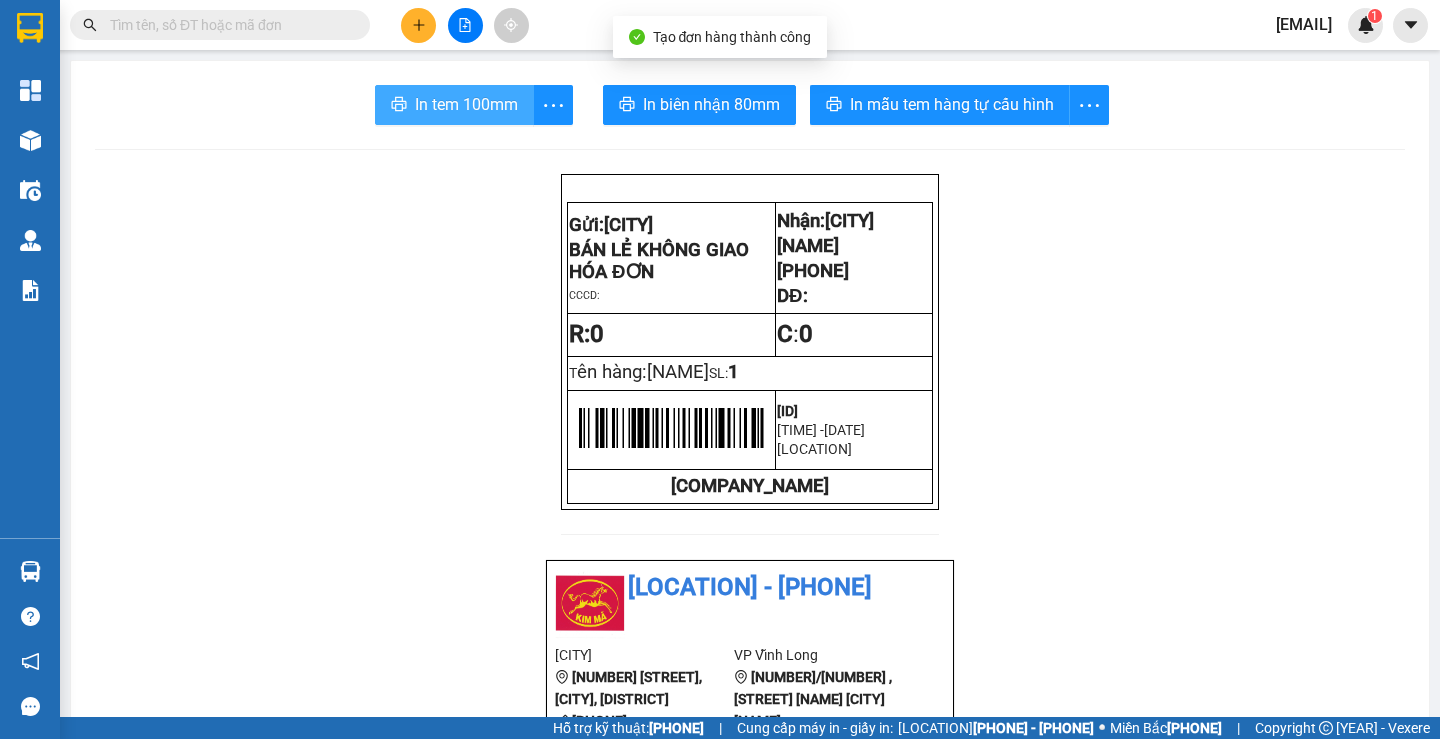 scroll, scrollTop: 0, scrollLeft: 0, axis: both 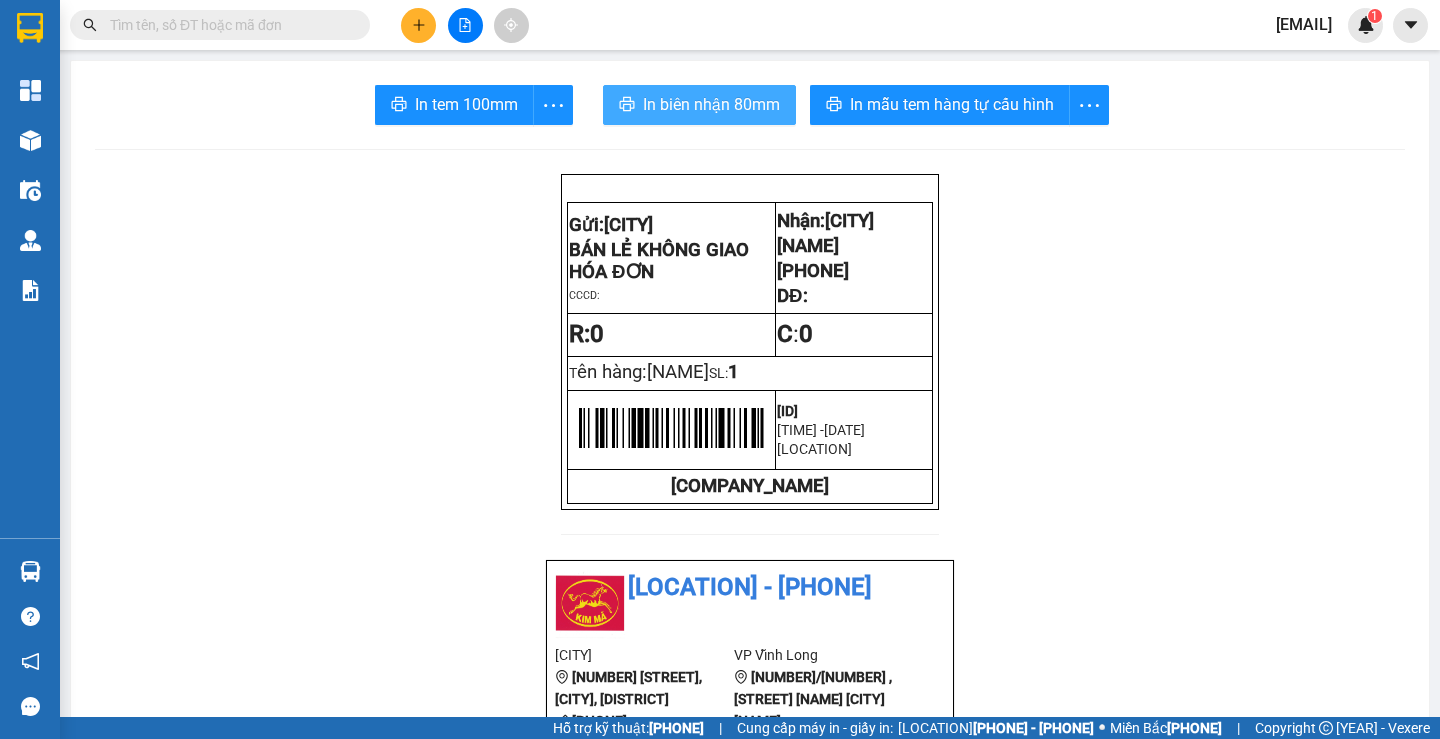 click on "In biên nhận 80mm" at bounding box center [711, 104] 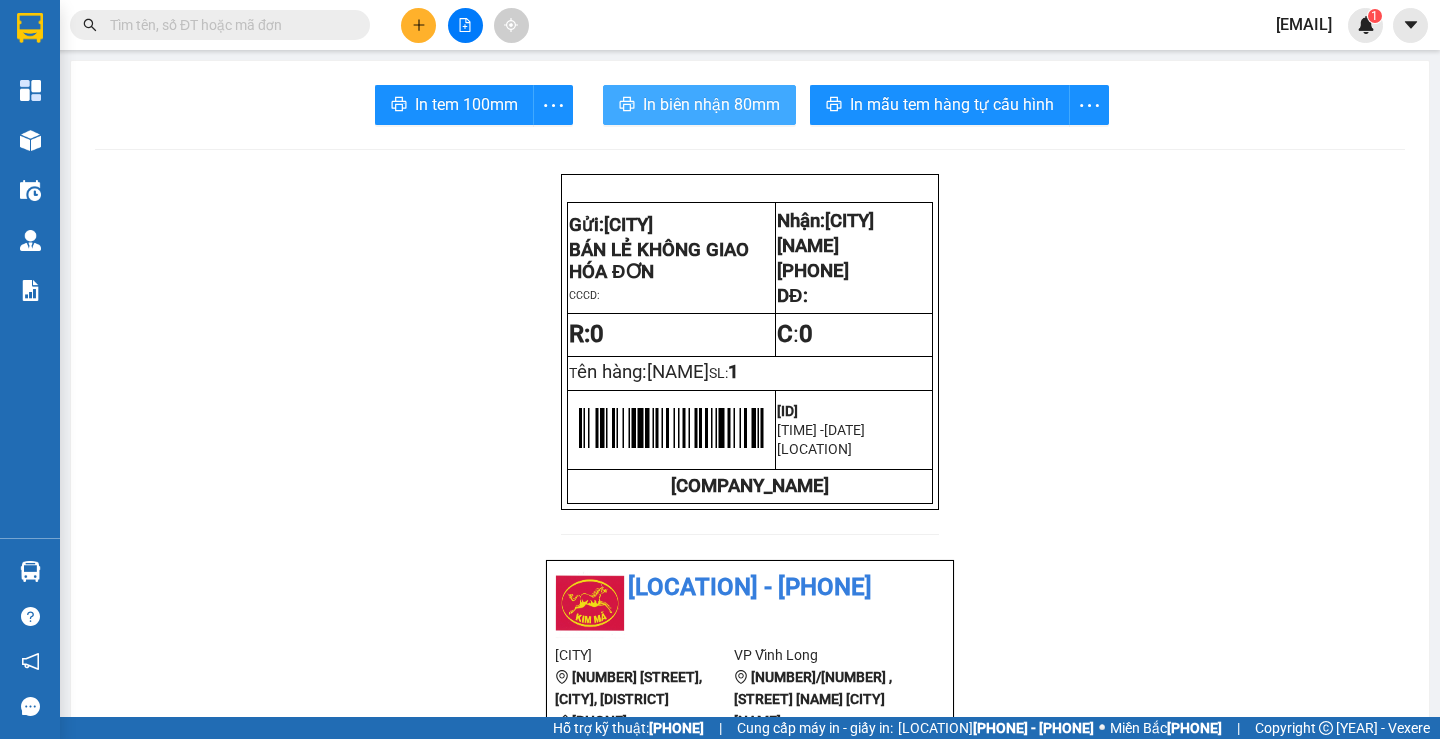 scroll, scrollTop: 0, scrollLeft: 0, axis: both 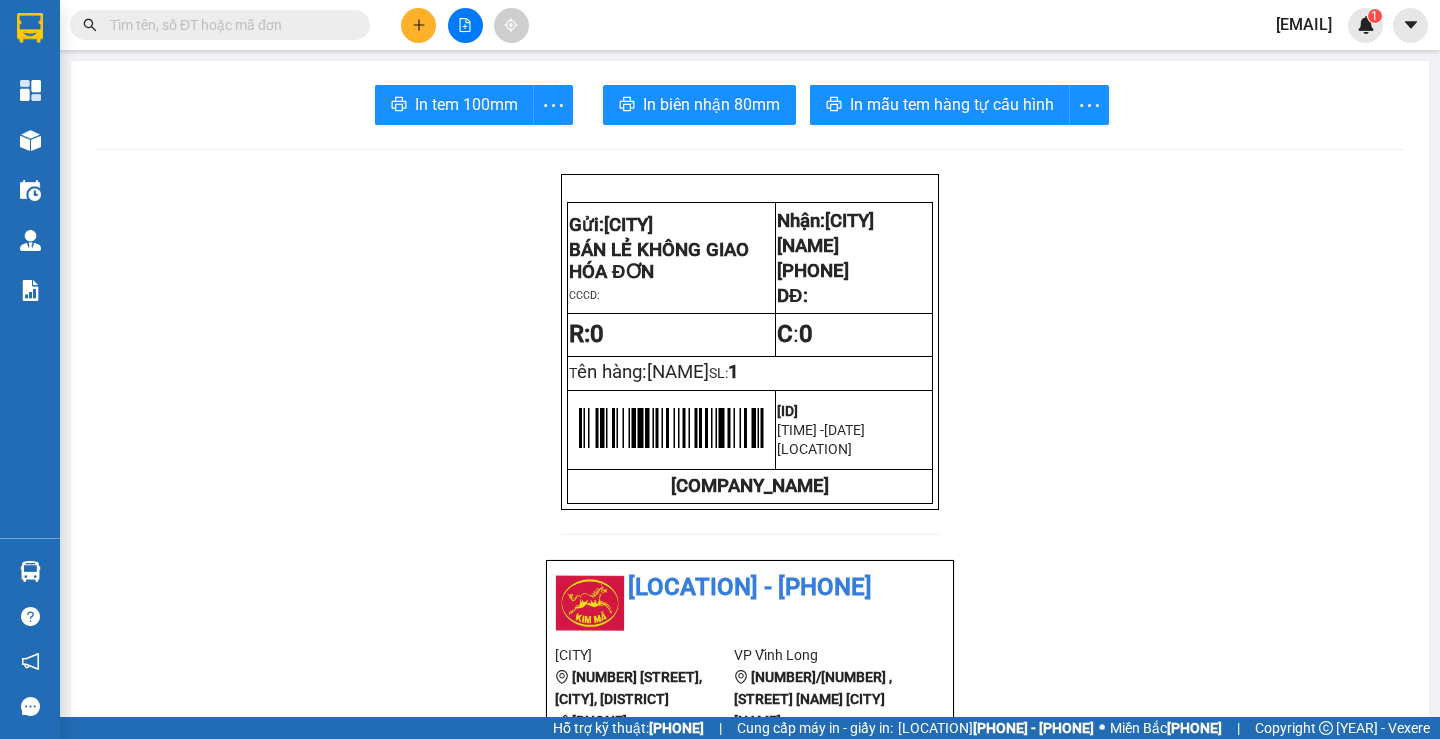 drag, startPoint x: 262, startPoint y: 40, endPoint x: 262, endPoint y: 28, distance: 12 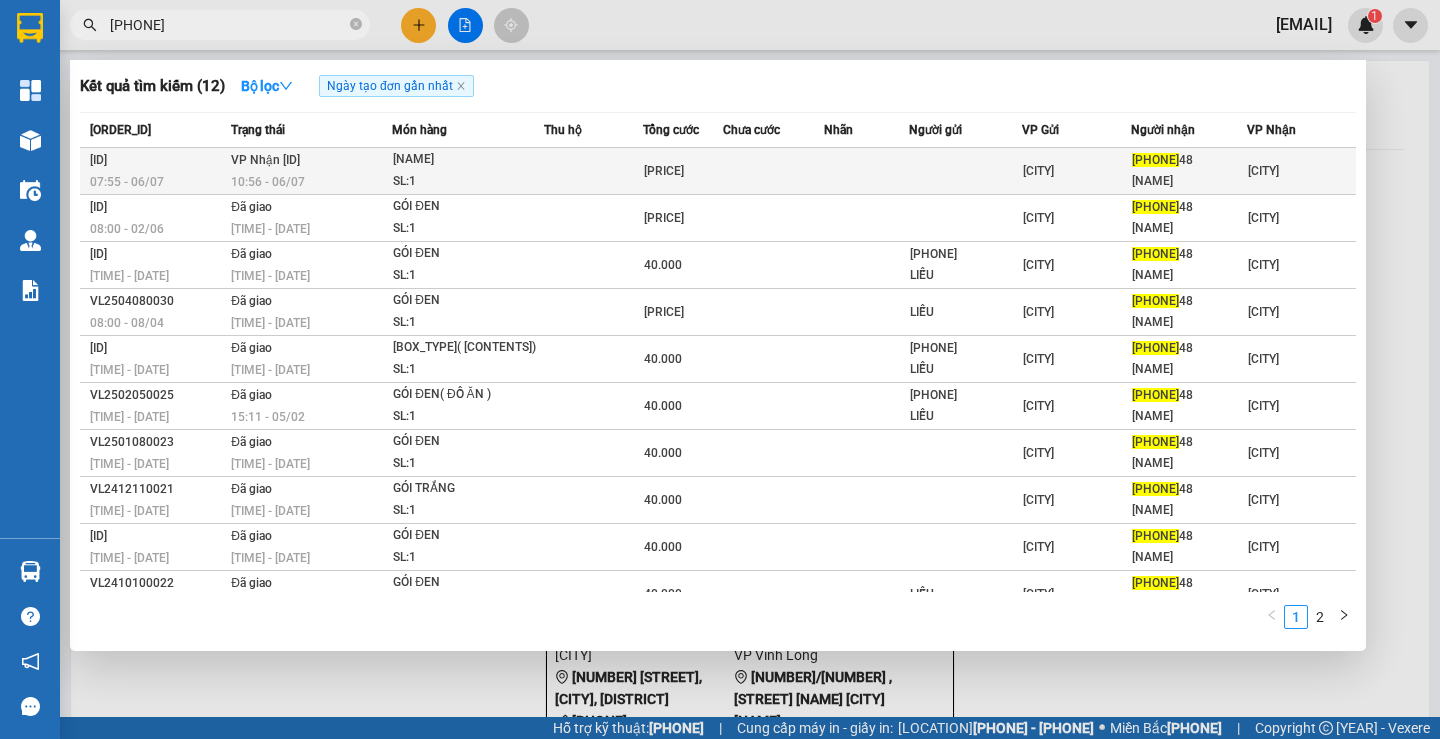 click on "[NAME]" at bounding box center [468, 160] 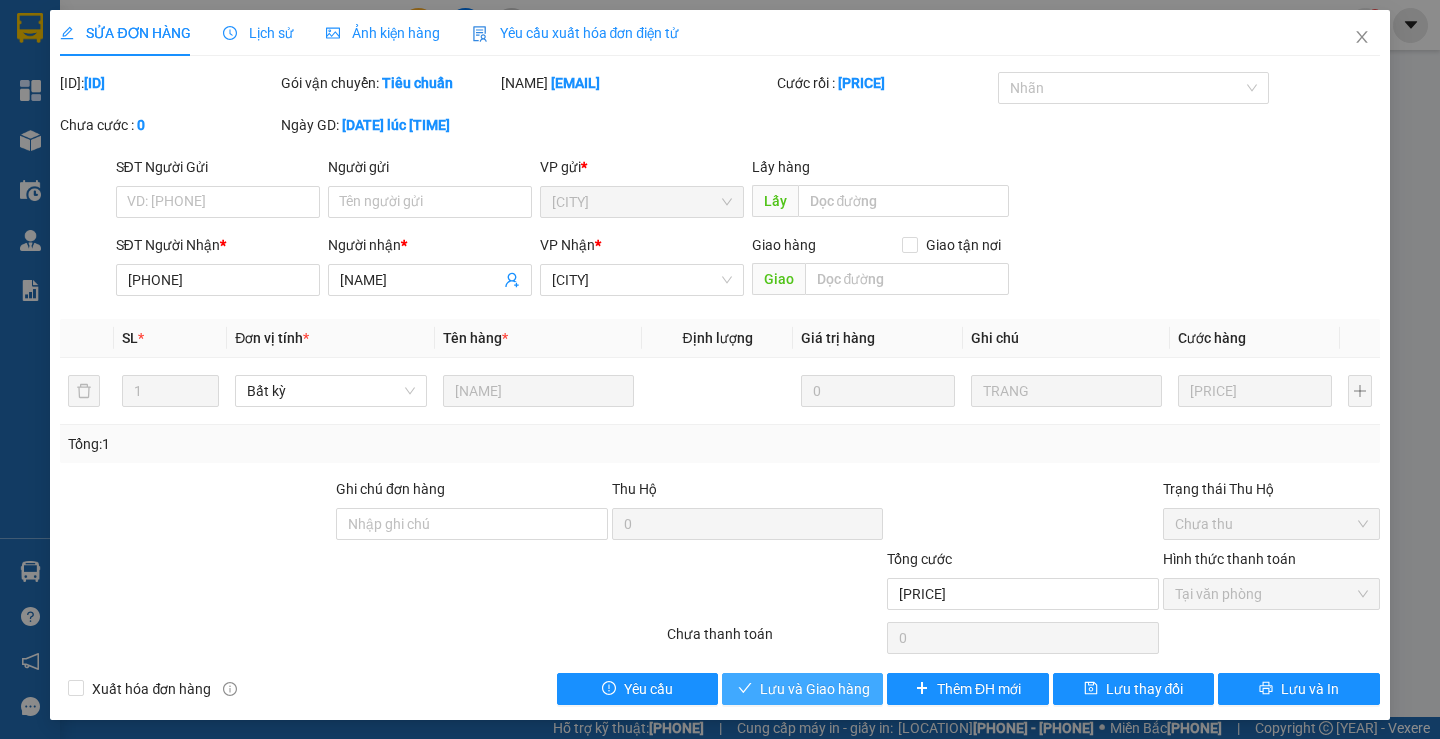 click on "Lưu và Giao hàng" at bounding box center (802, 689) 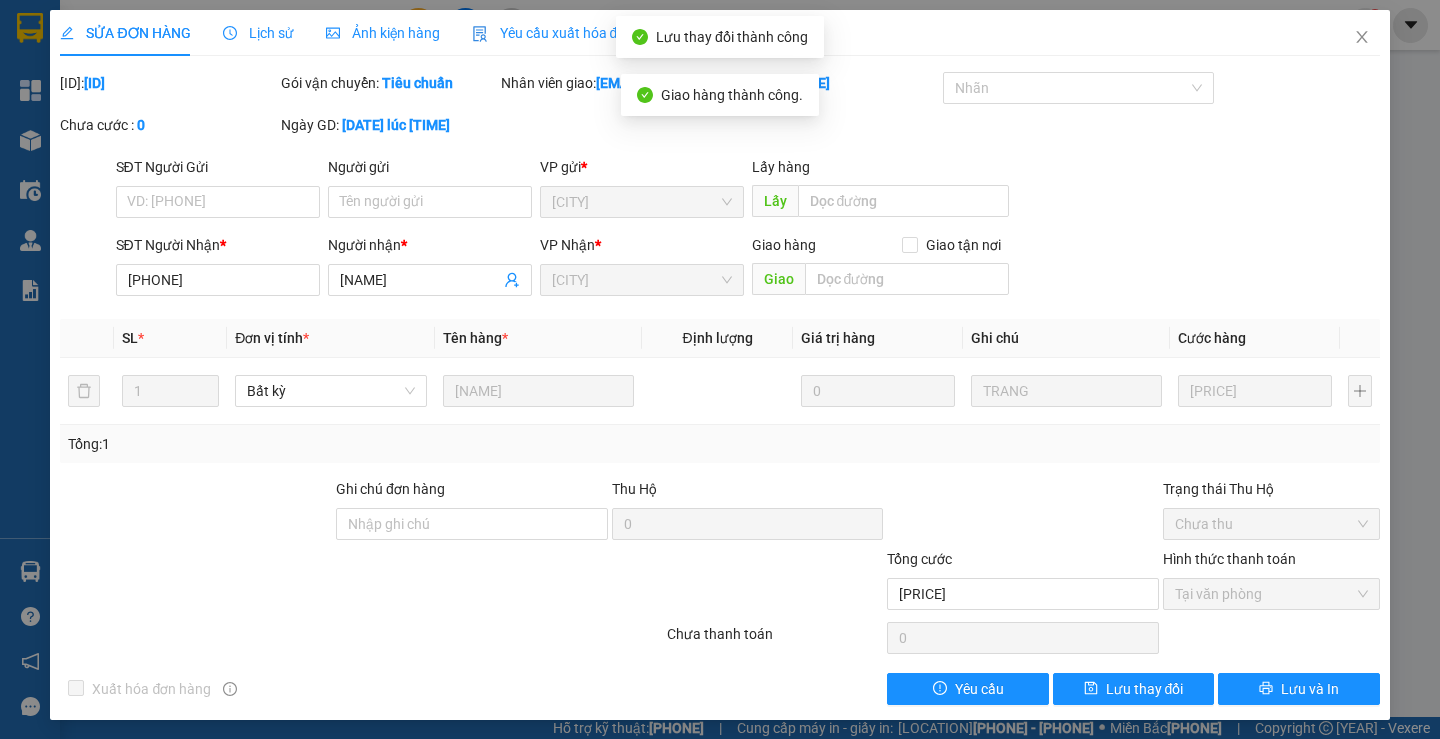 click at bounding box center (1362, 37) 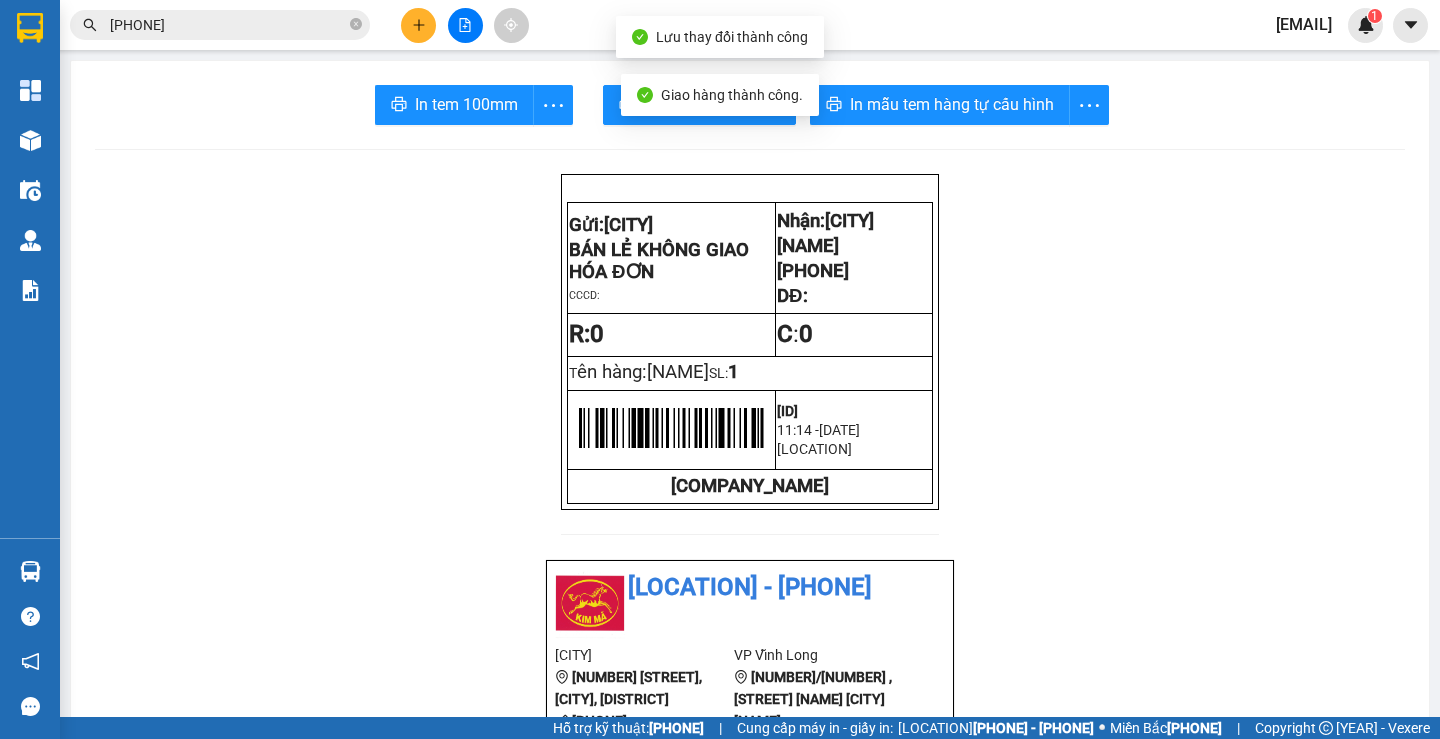 click at bounding box center (356, 24) 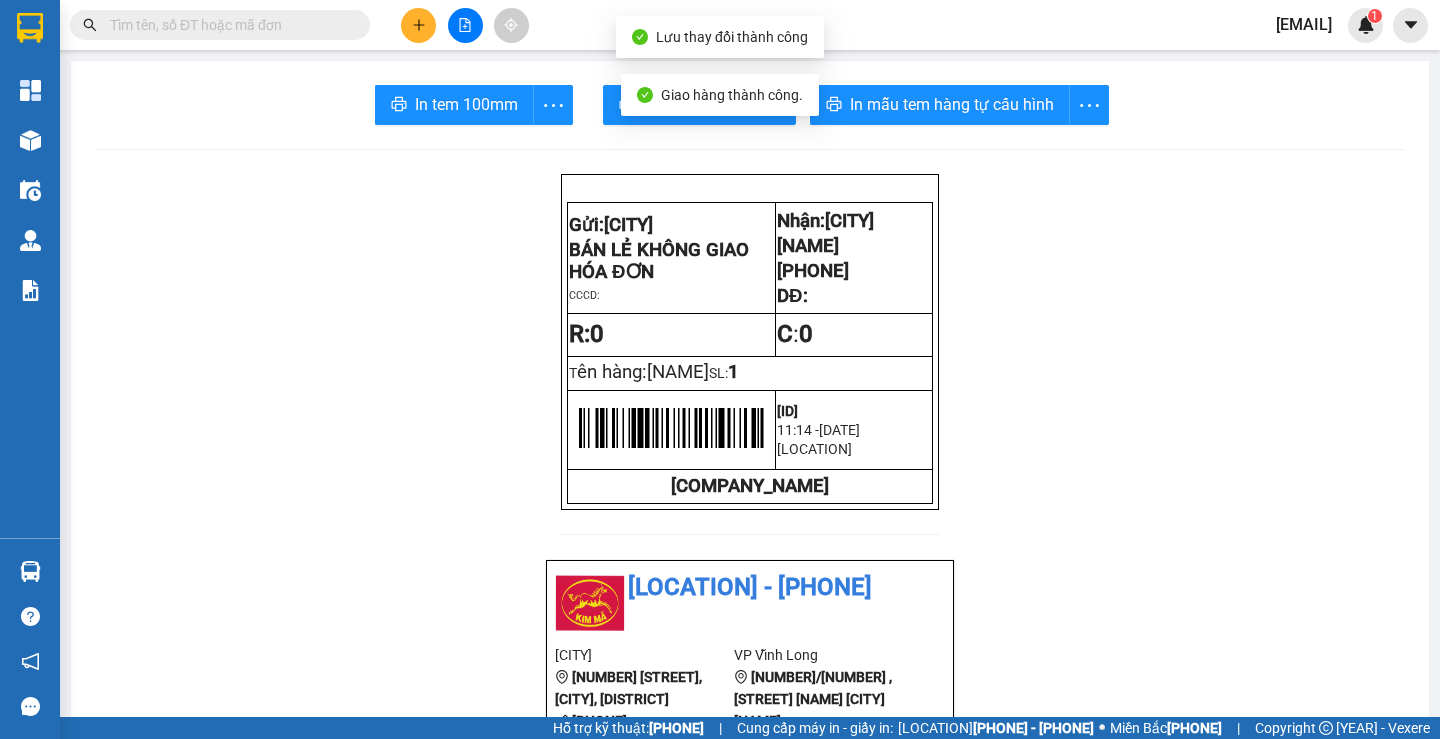 click at bounding box center [228, 25] 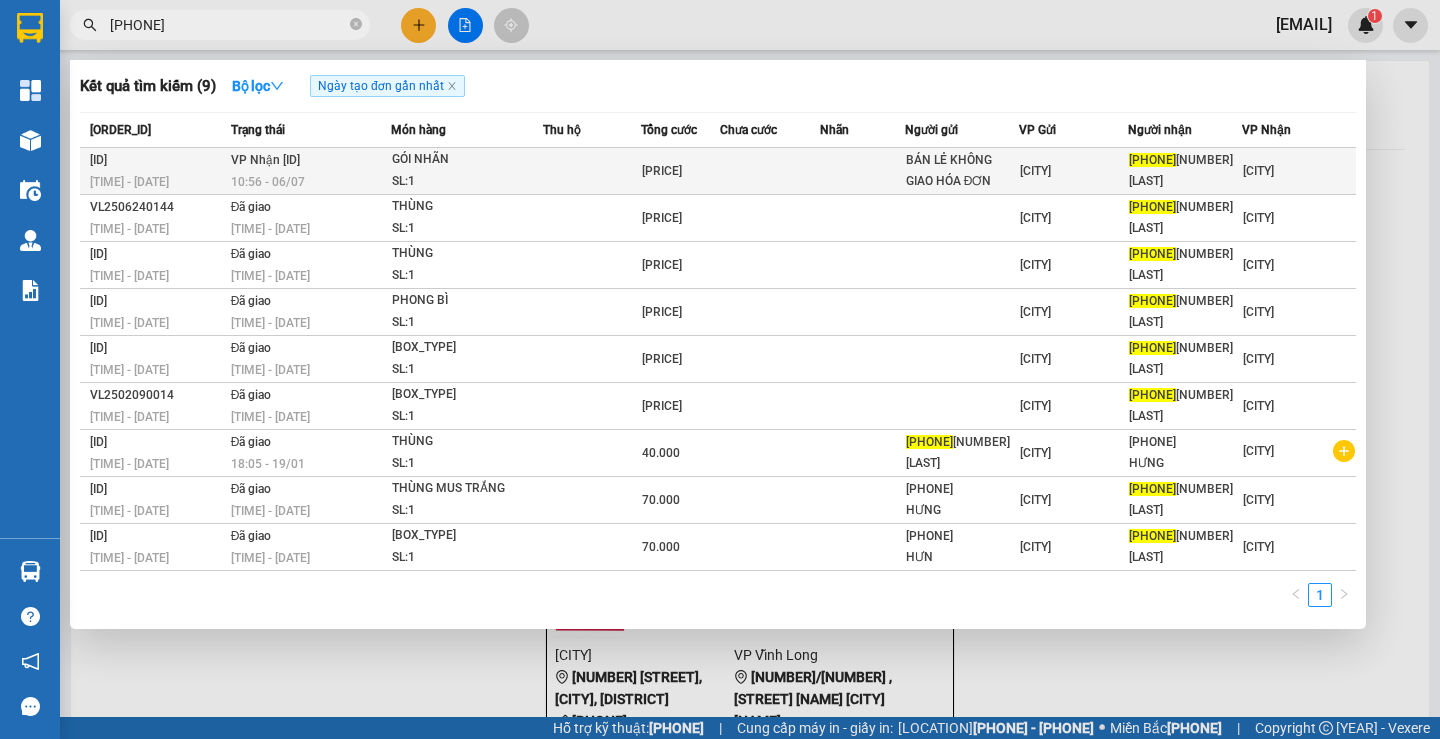 click on "10:56 - 06/07" at bounding box center (310, 182) 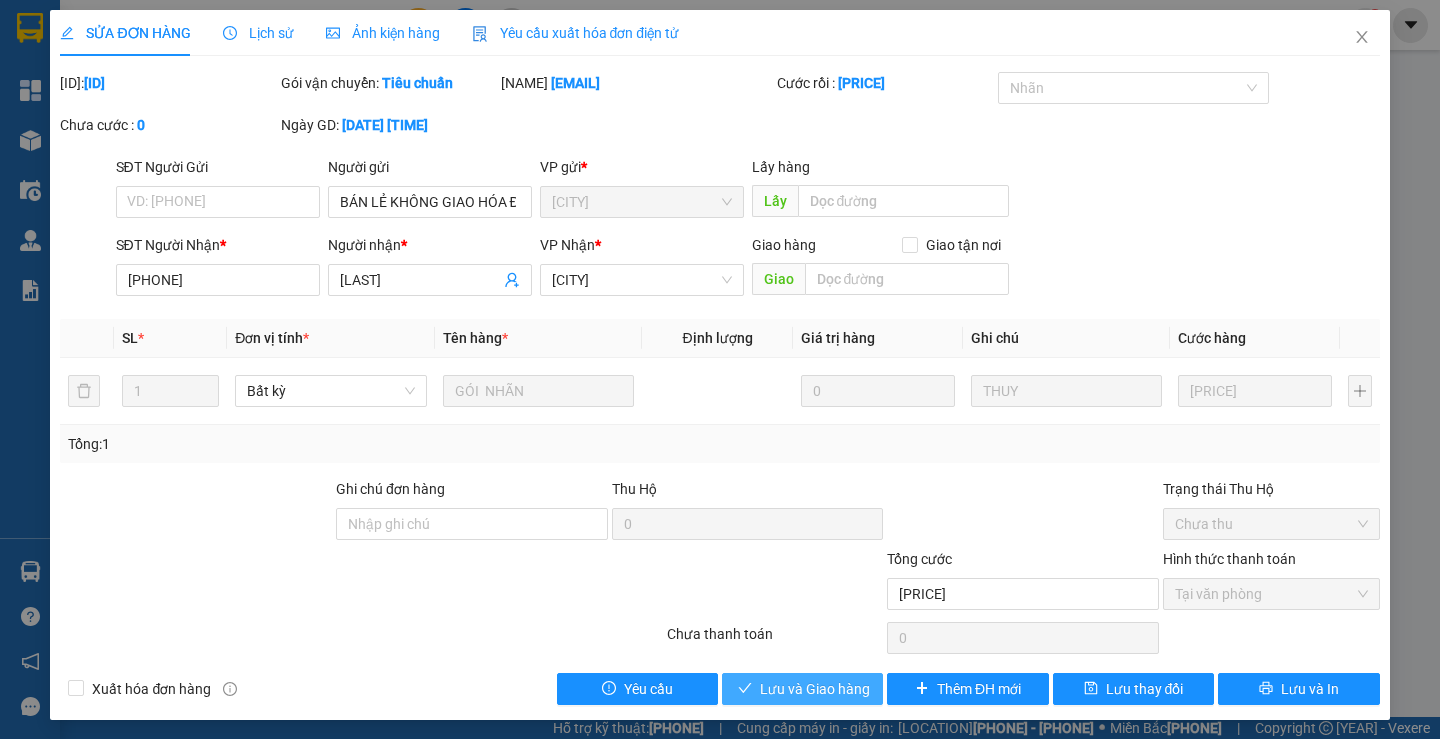 click on "Lưu và Giao hàng" at bounding box center (815, 689) 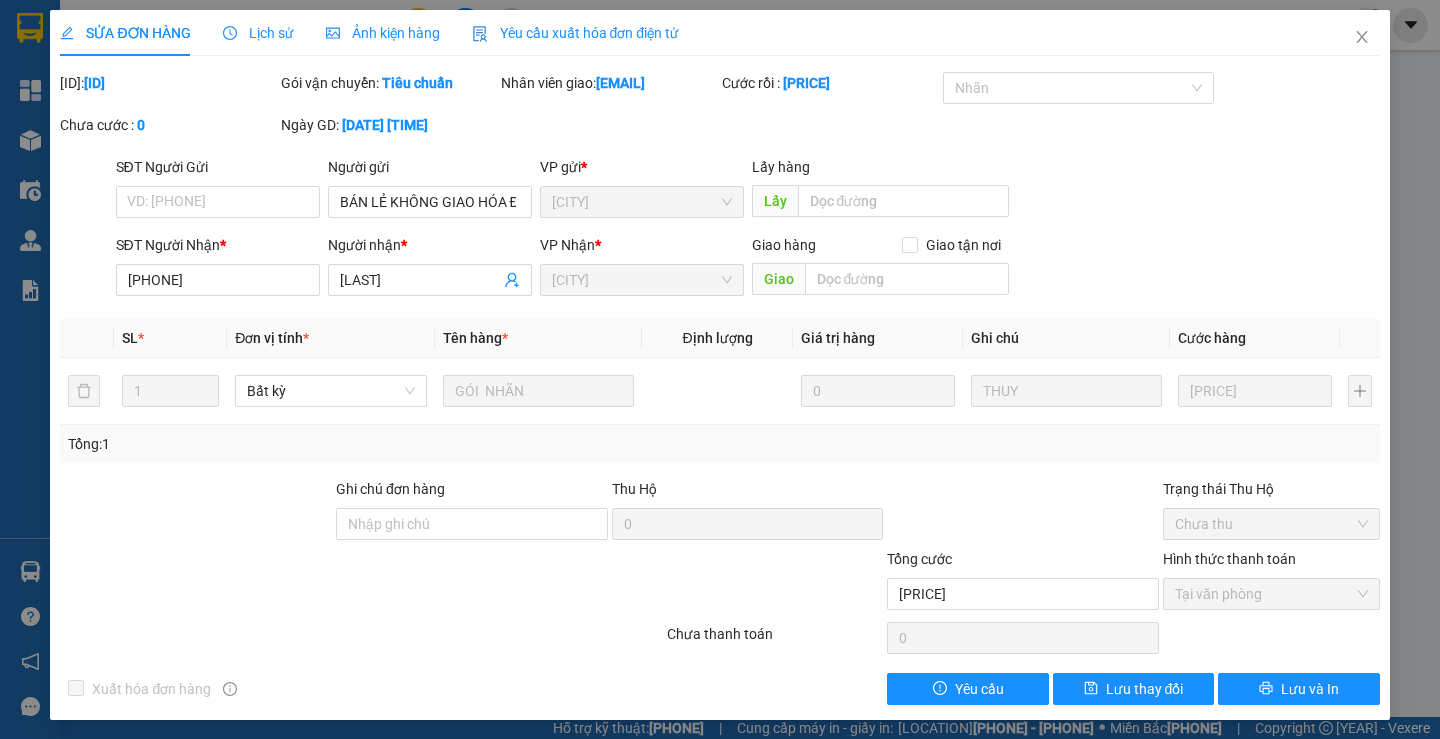 click at bounding box center (1362, 37) 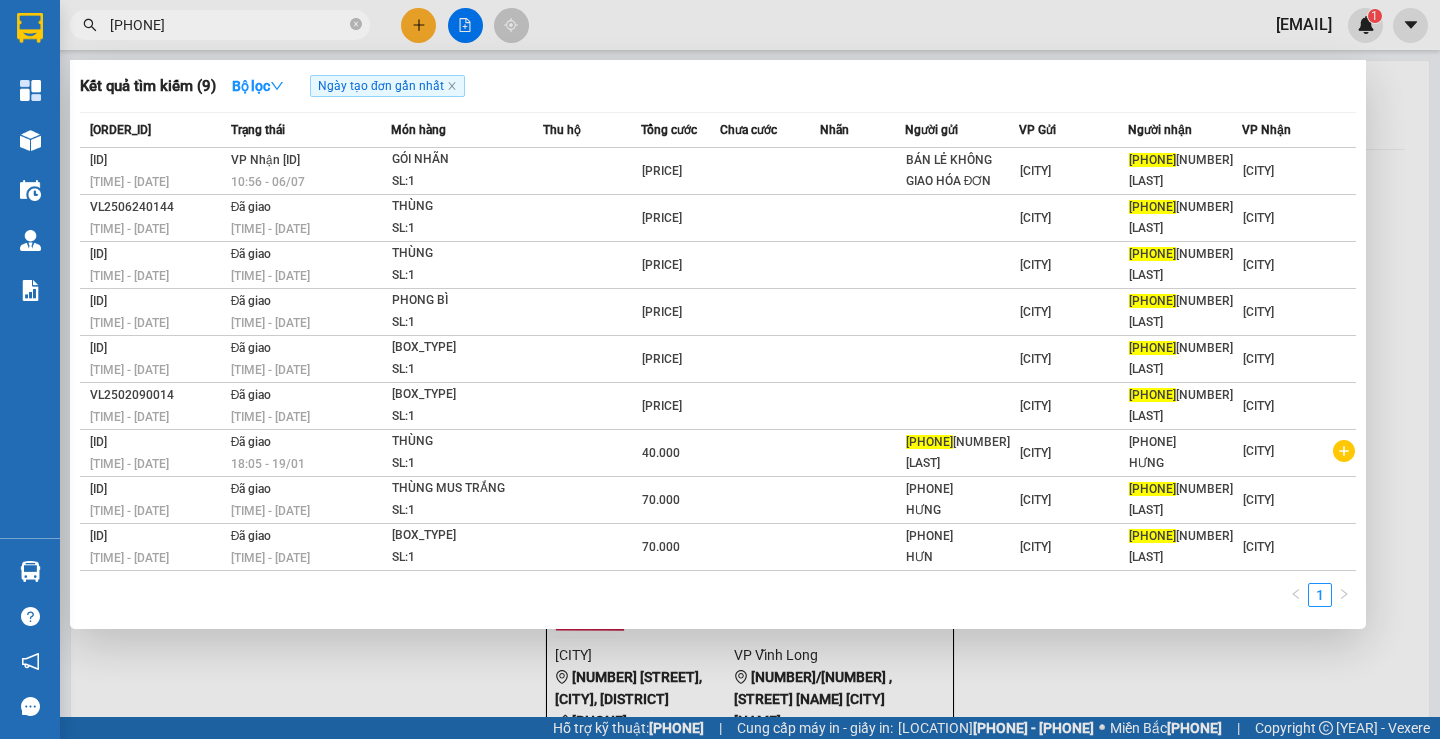click at bounding box center [356, 24] 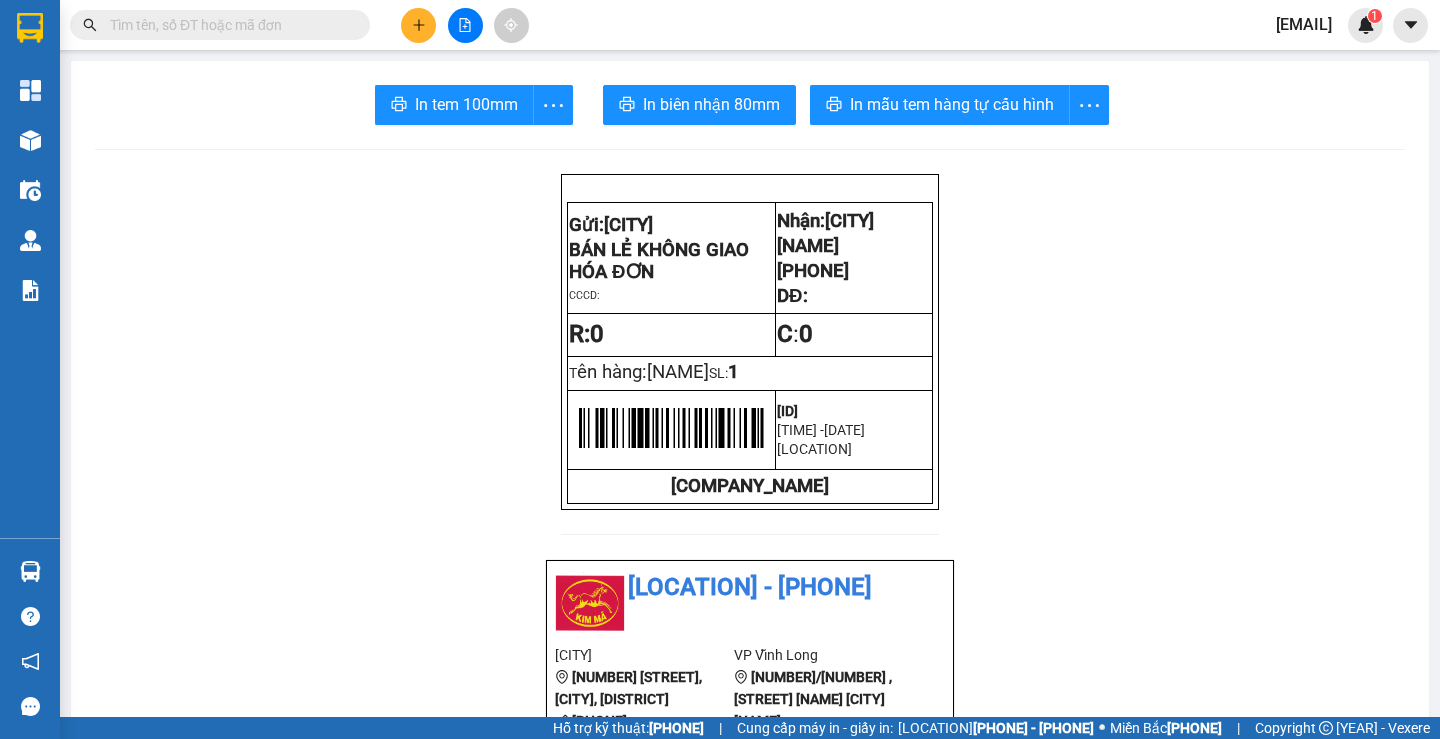 click at bounding box center [228, 25] 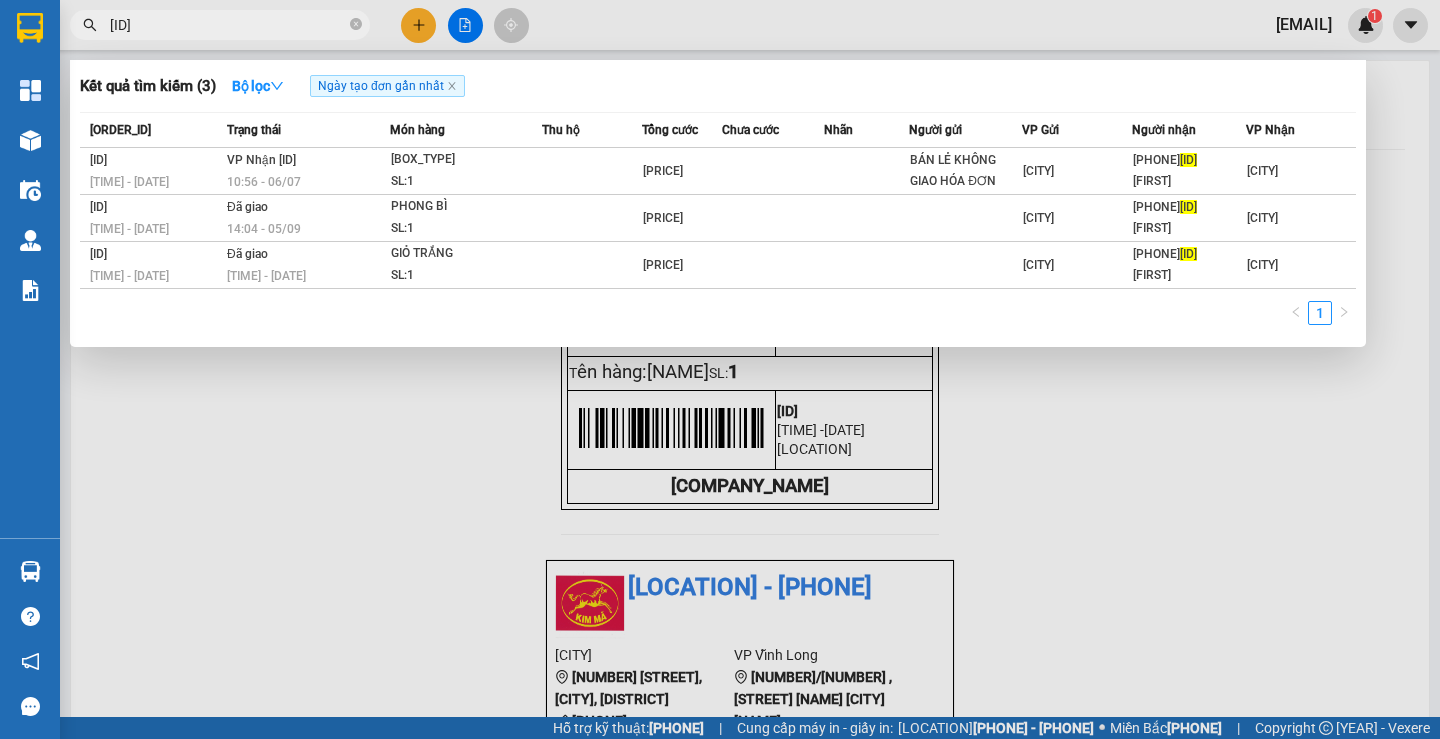 type on "[ID]" 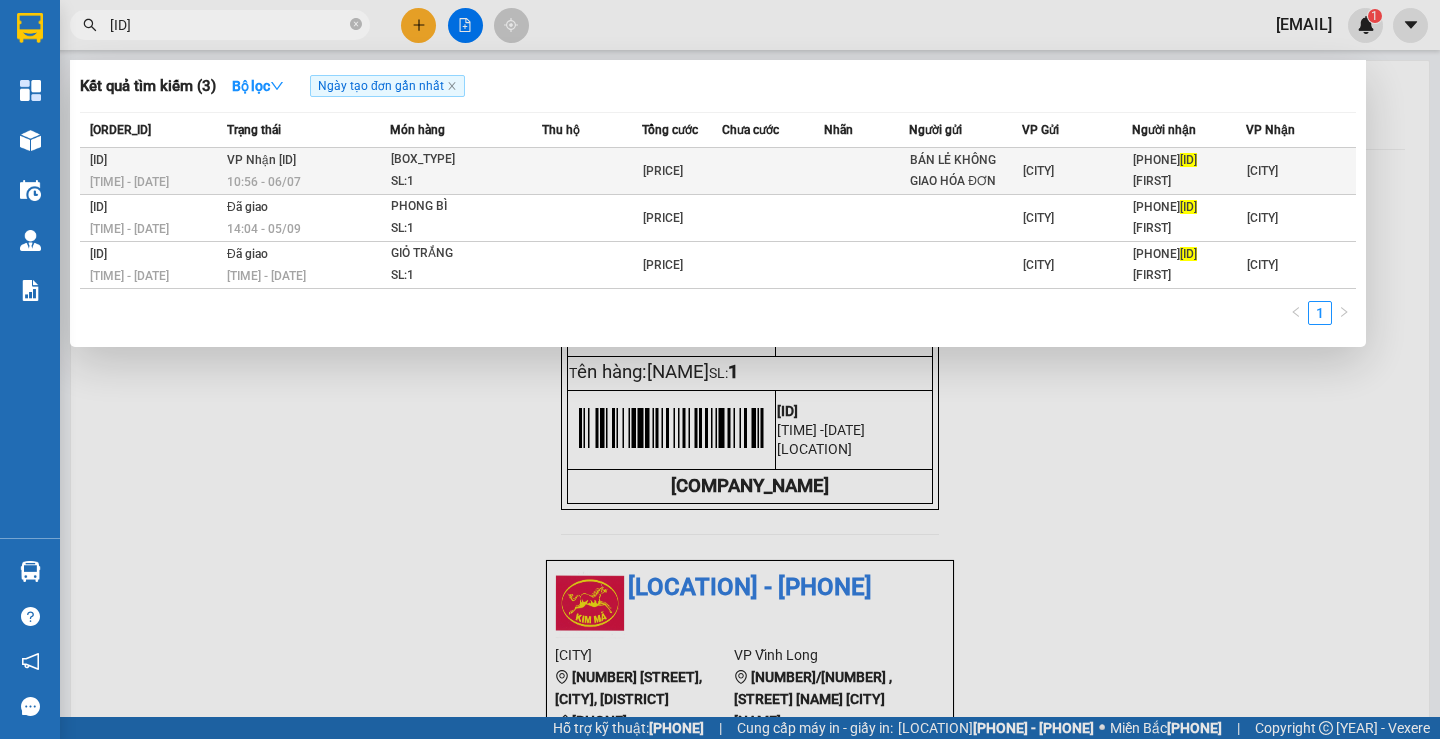 click on "SL: [NUMBER]" at bounding box center [466, 182] 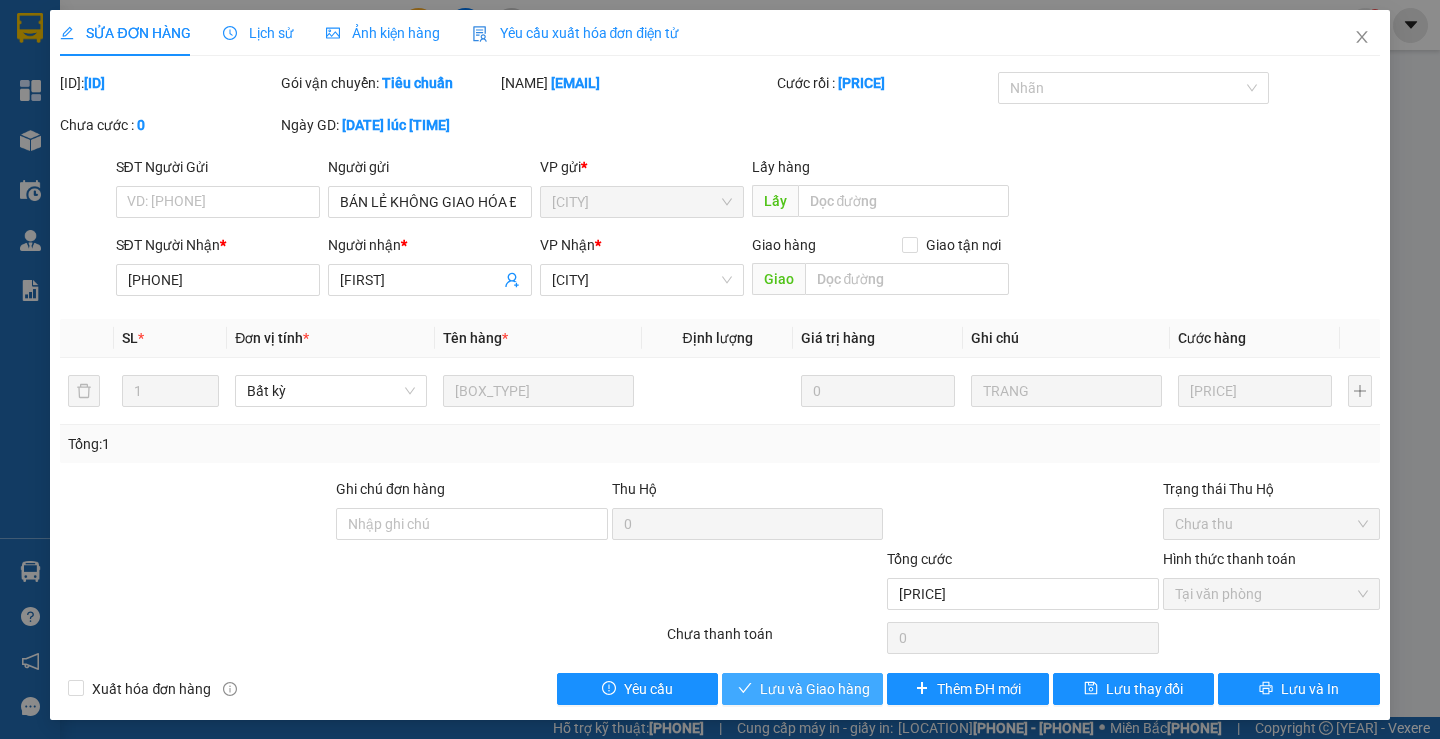 click on "Lưu và Giao hàng" at bounding box center (815, 689) 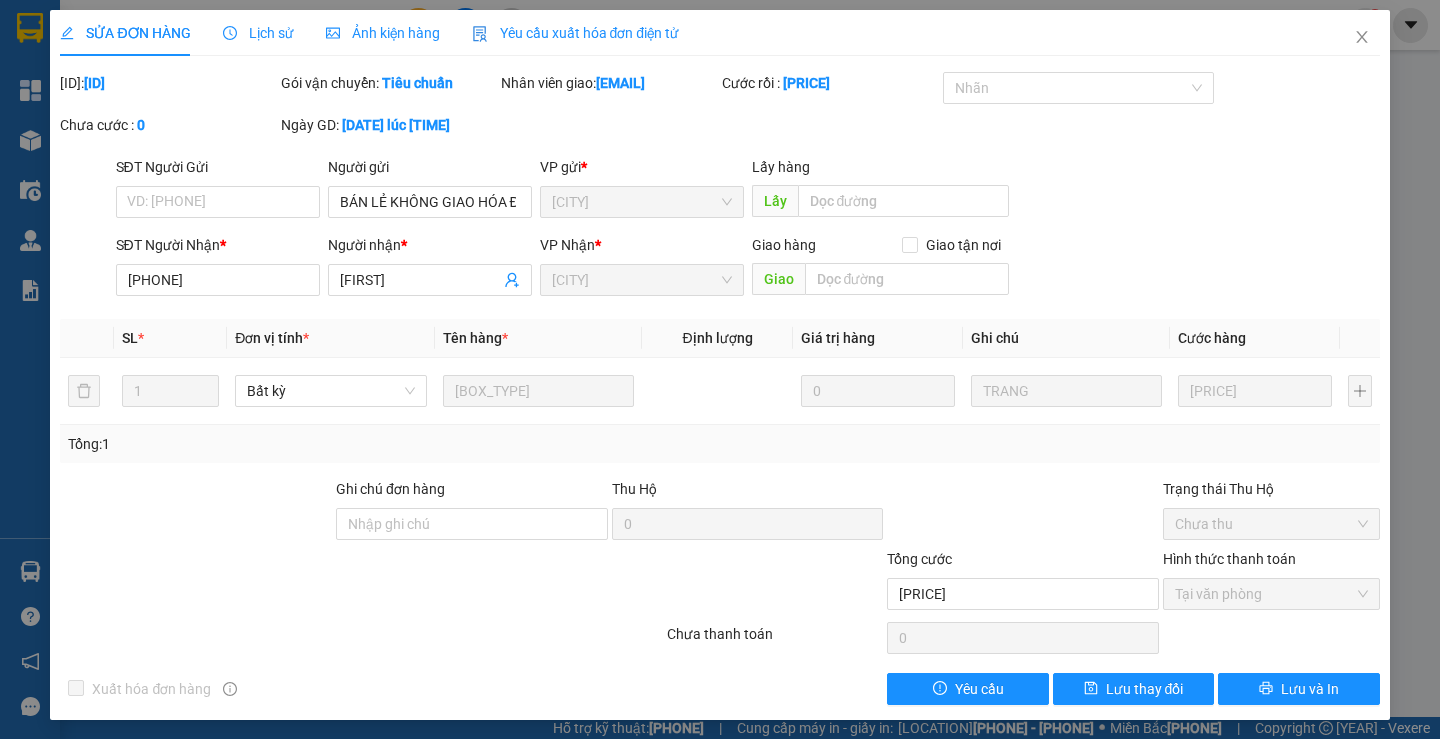 click at bounding box center (1362, 37) 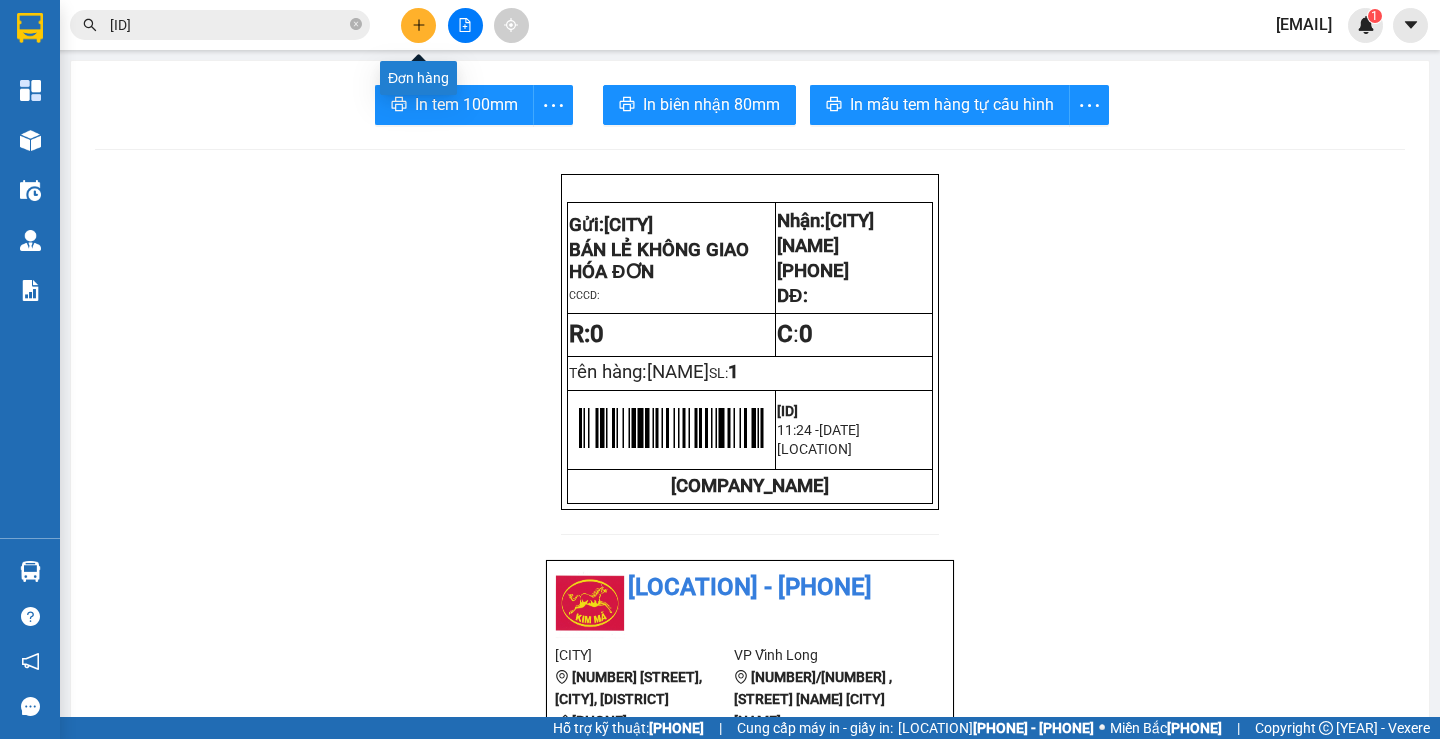 click at bounding box center (418, 25) 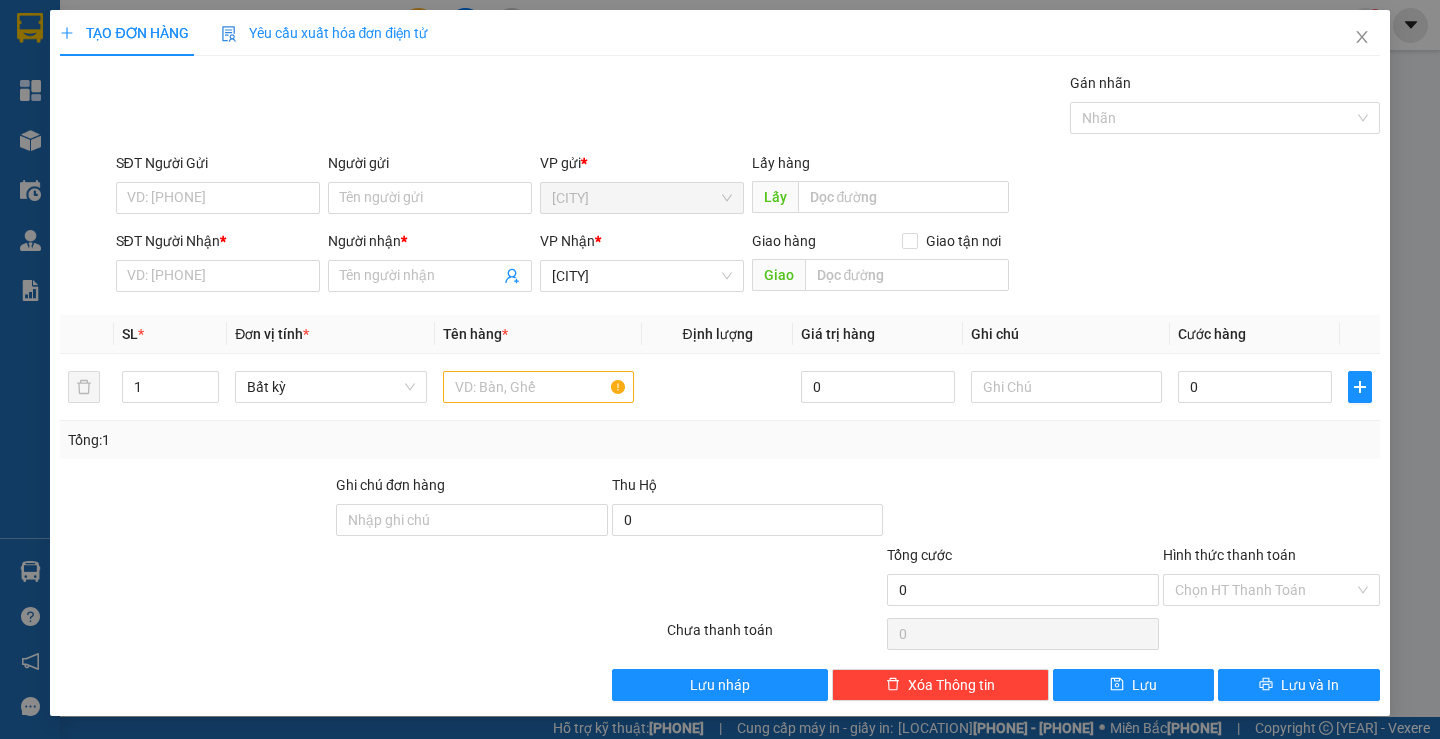 click on "SĐT Người Nhận  * VD: [PHONE]" at bounding box center (0, 0) 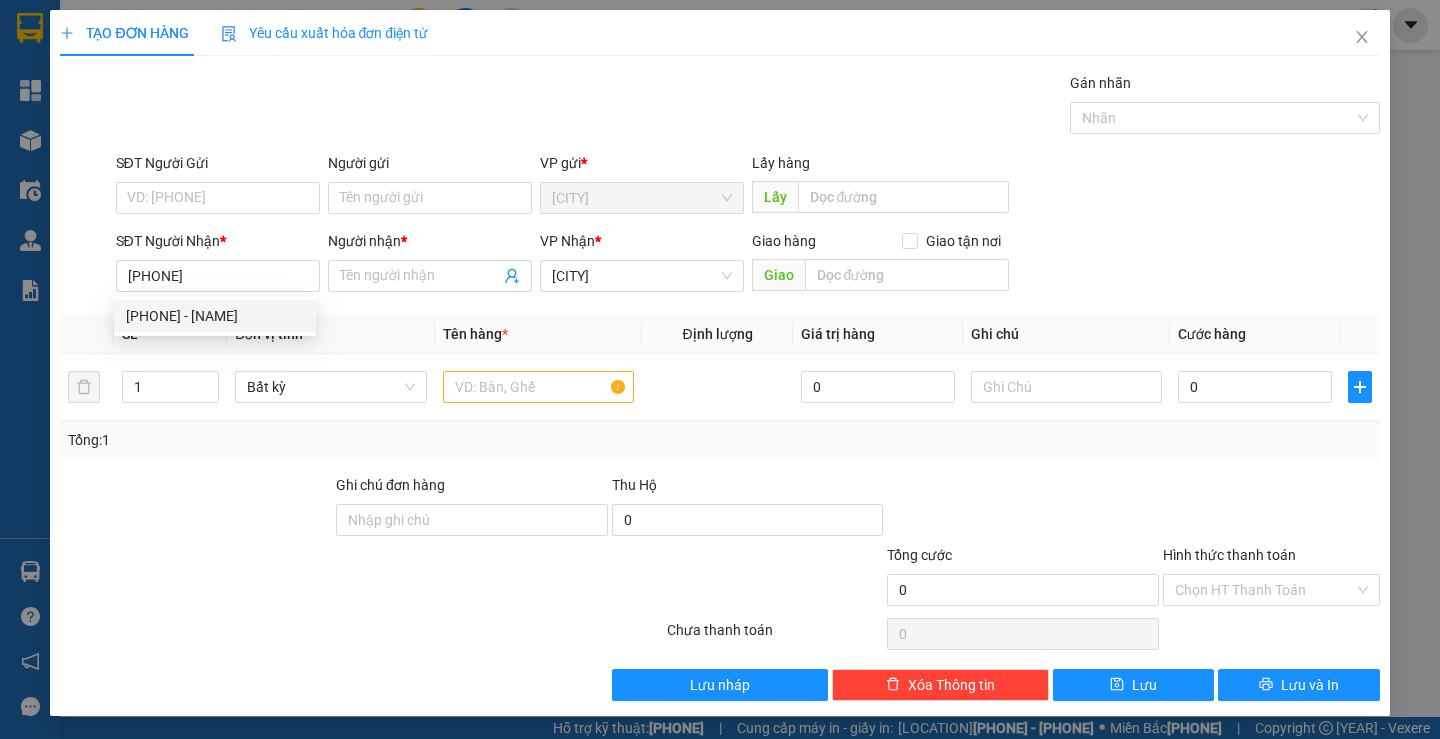 click on "[PHONE] - [NAME]" at bounding box center (215, 316) 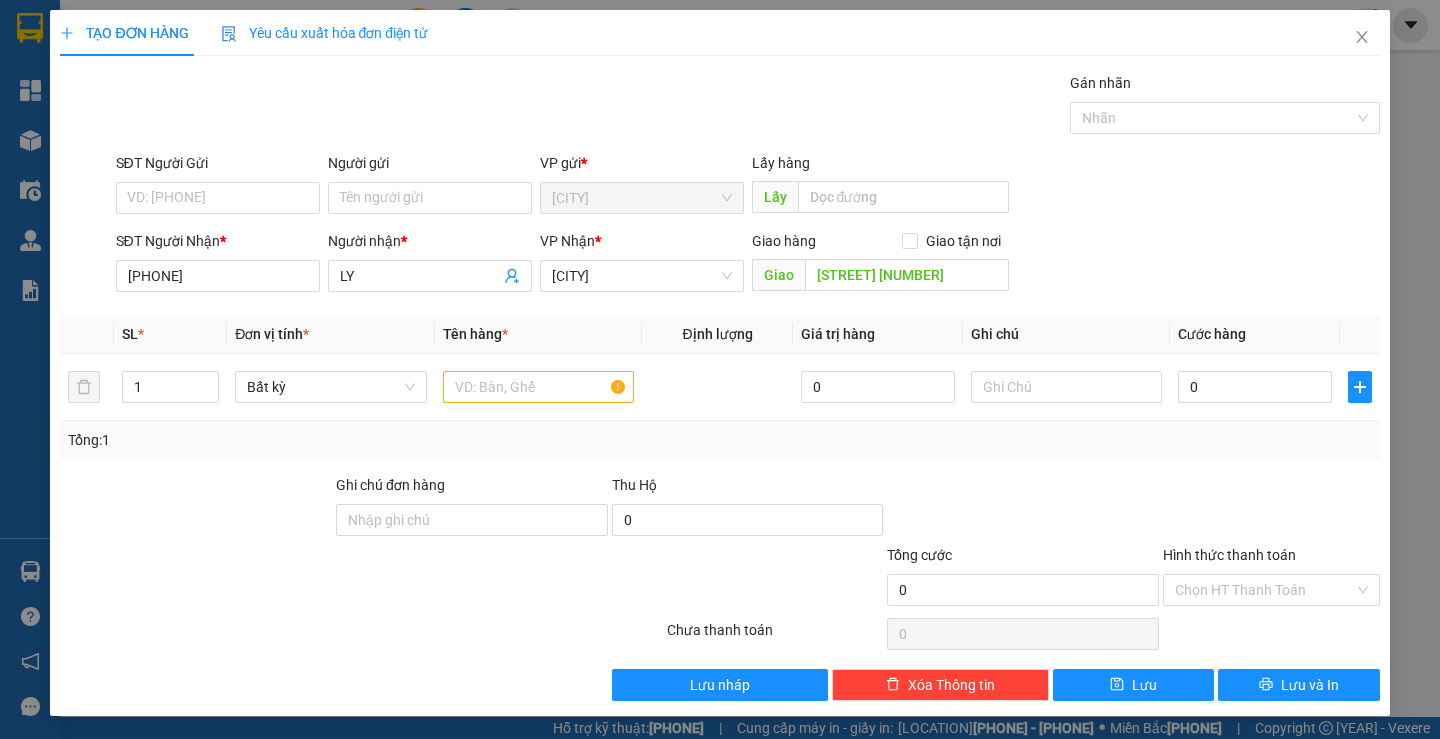 type on "[PHONE]" 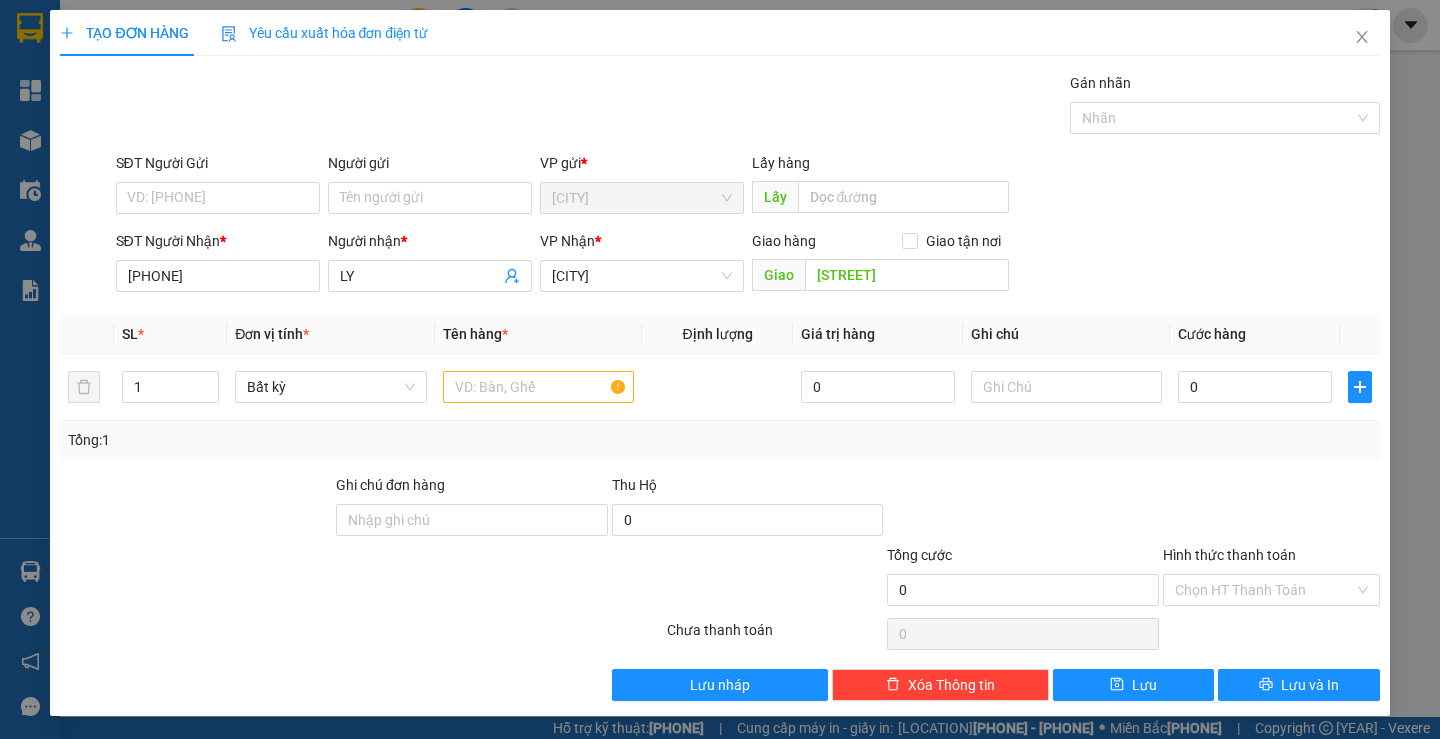 type on "[STREET]" 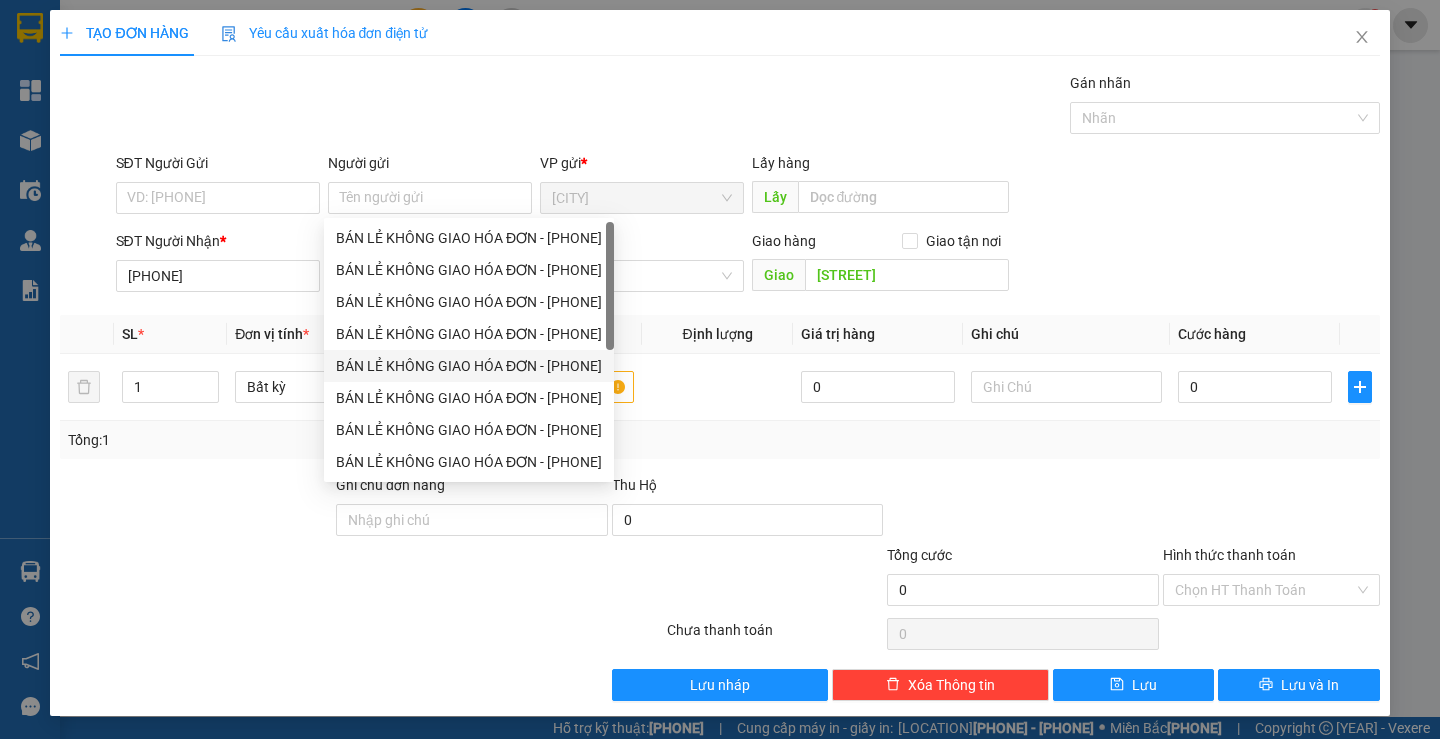 click on "BÁN LẺ KHÔNG GIAO HÓA ĐƠN - [PHONE]" at bounding box center (0, 0) 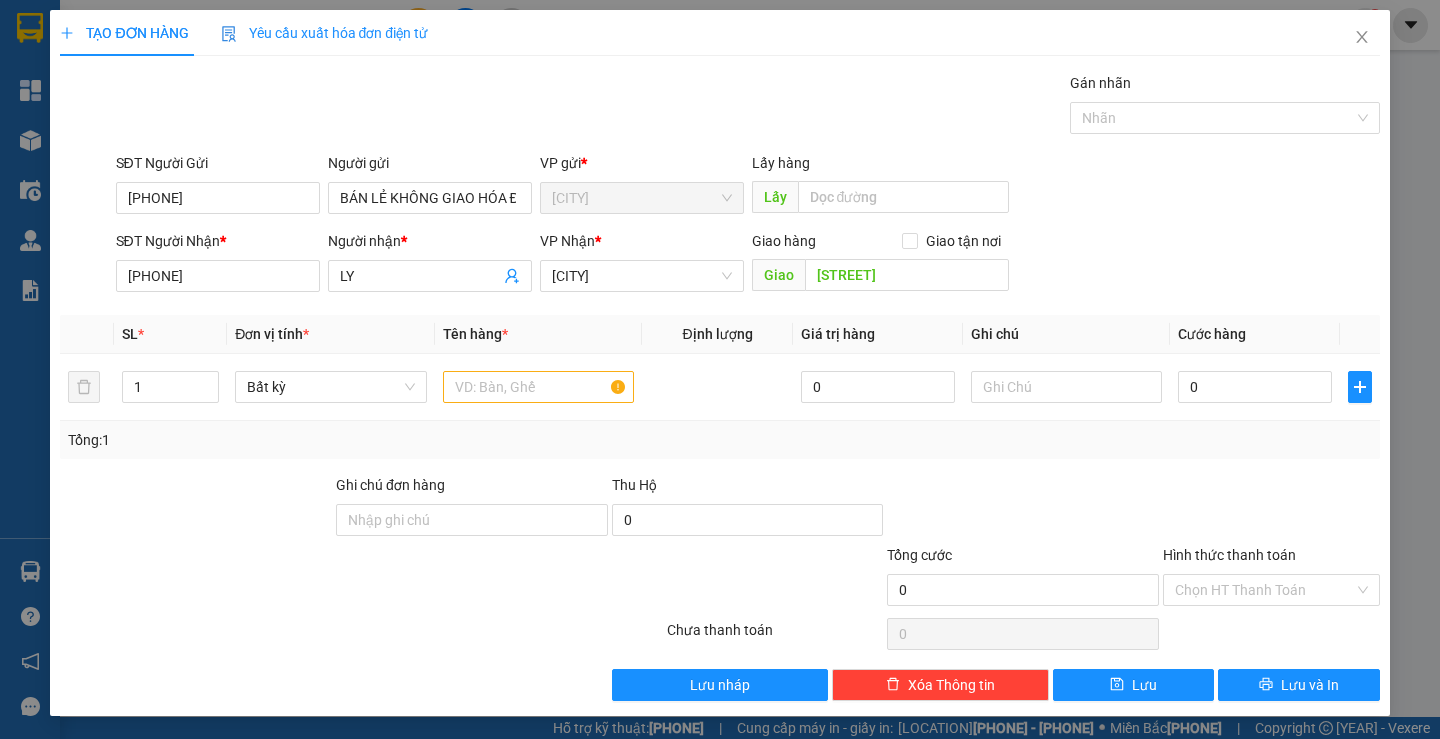 drag, startPoint x: 201, startPoint y: 199, endPoint x: 42, endPoint y: 177, distance: 160.5148 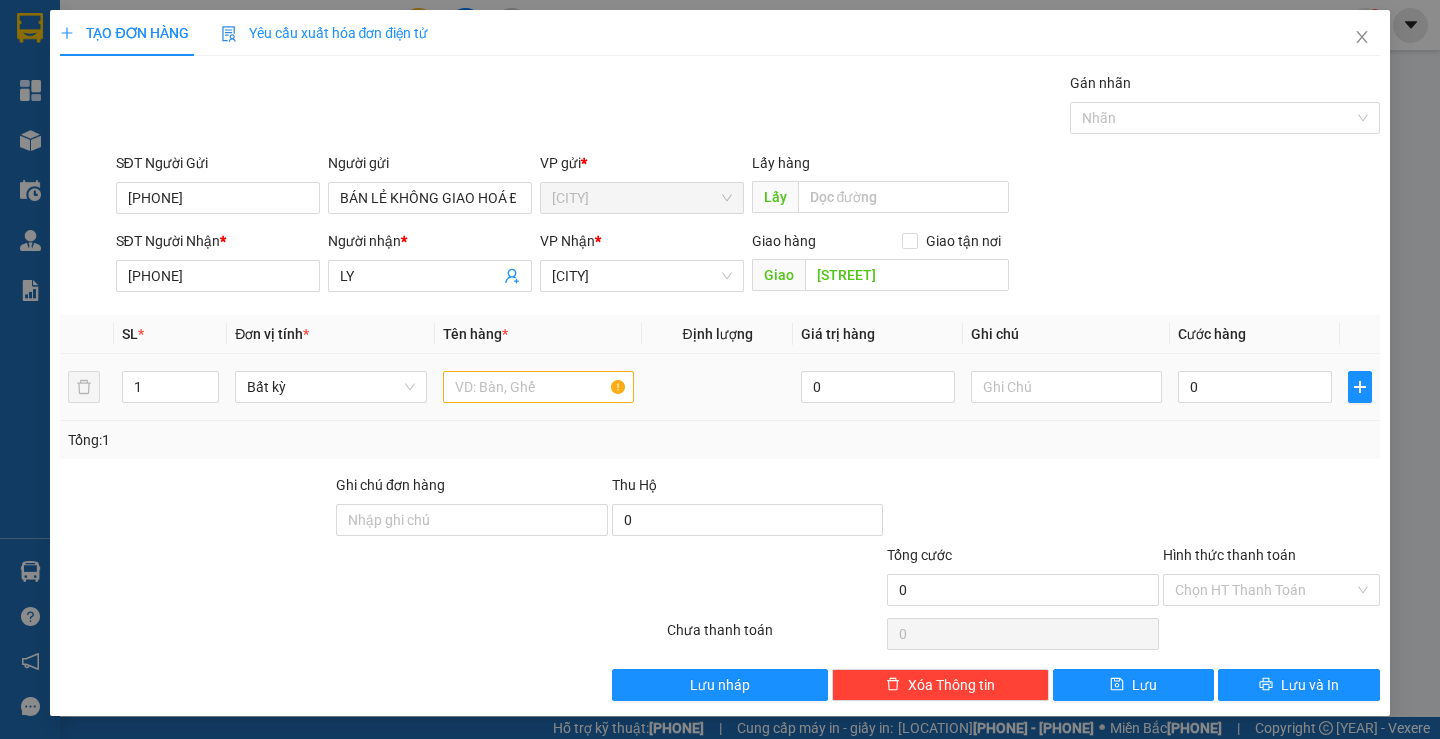 type on "[PHONE]" 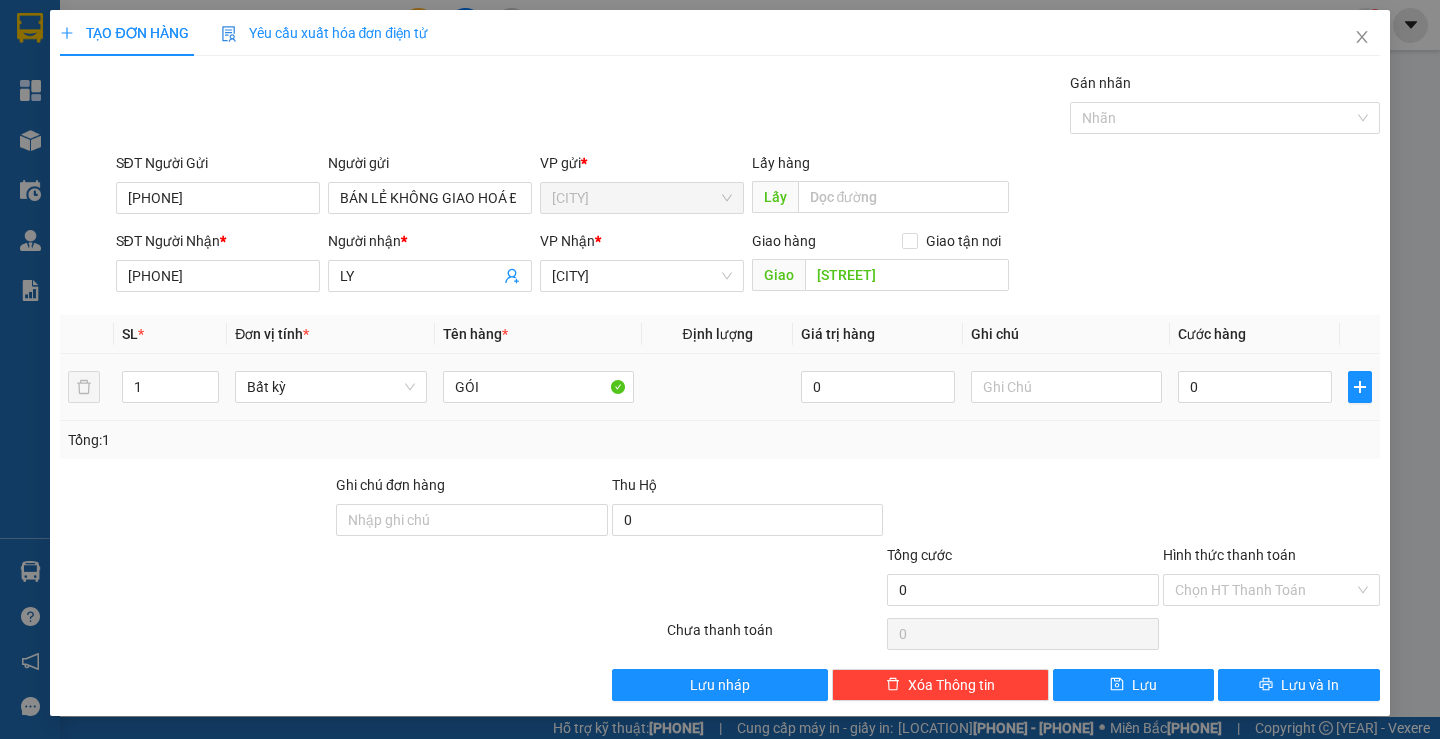 type on "GÓI" 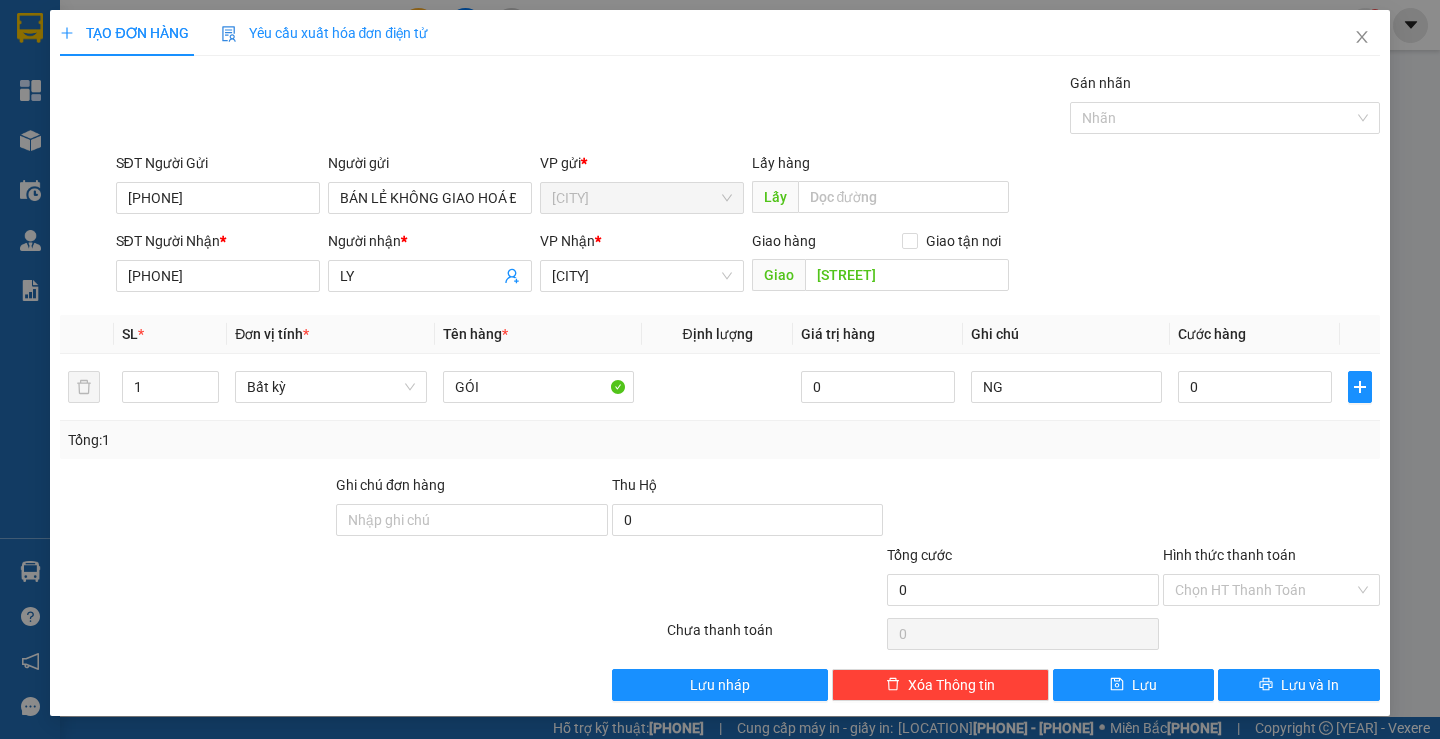 type on "NG" 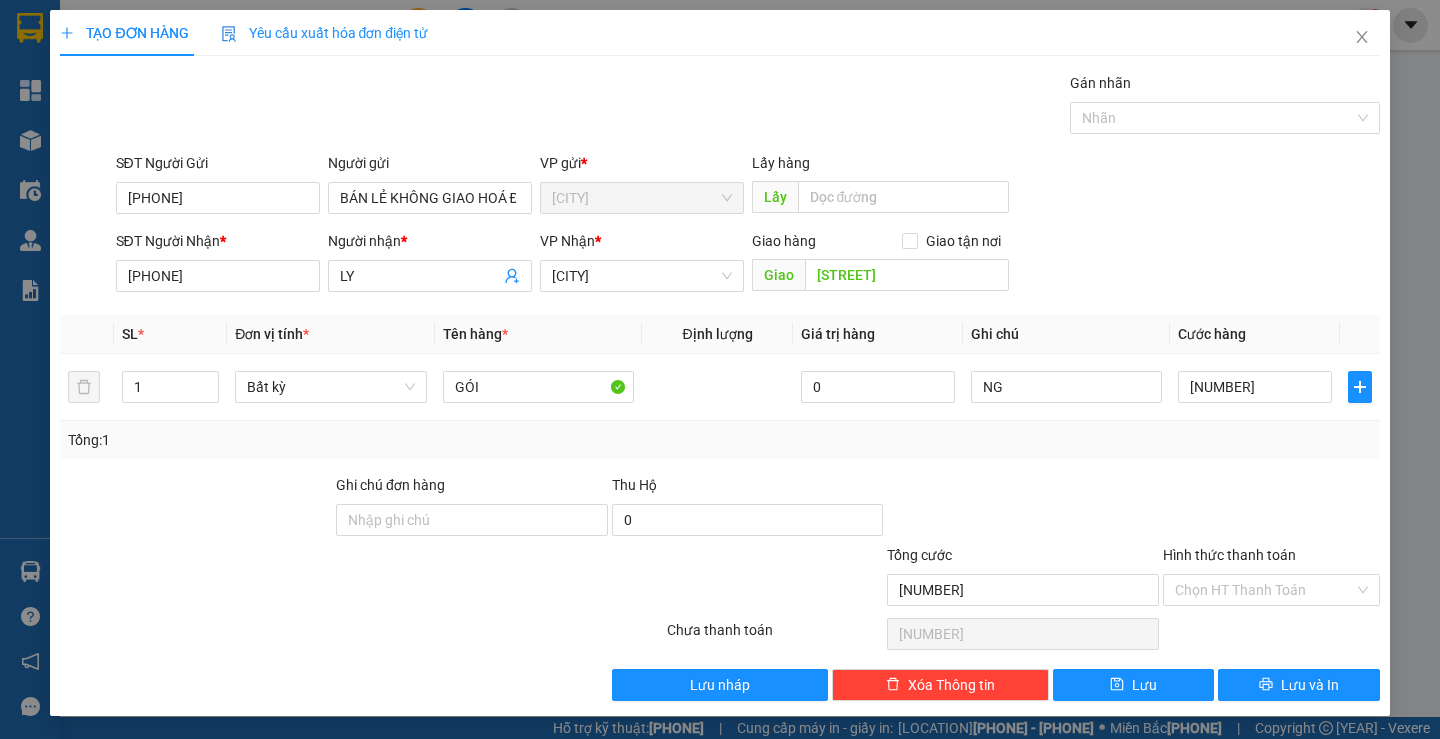 type on "[NUMBER]" 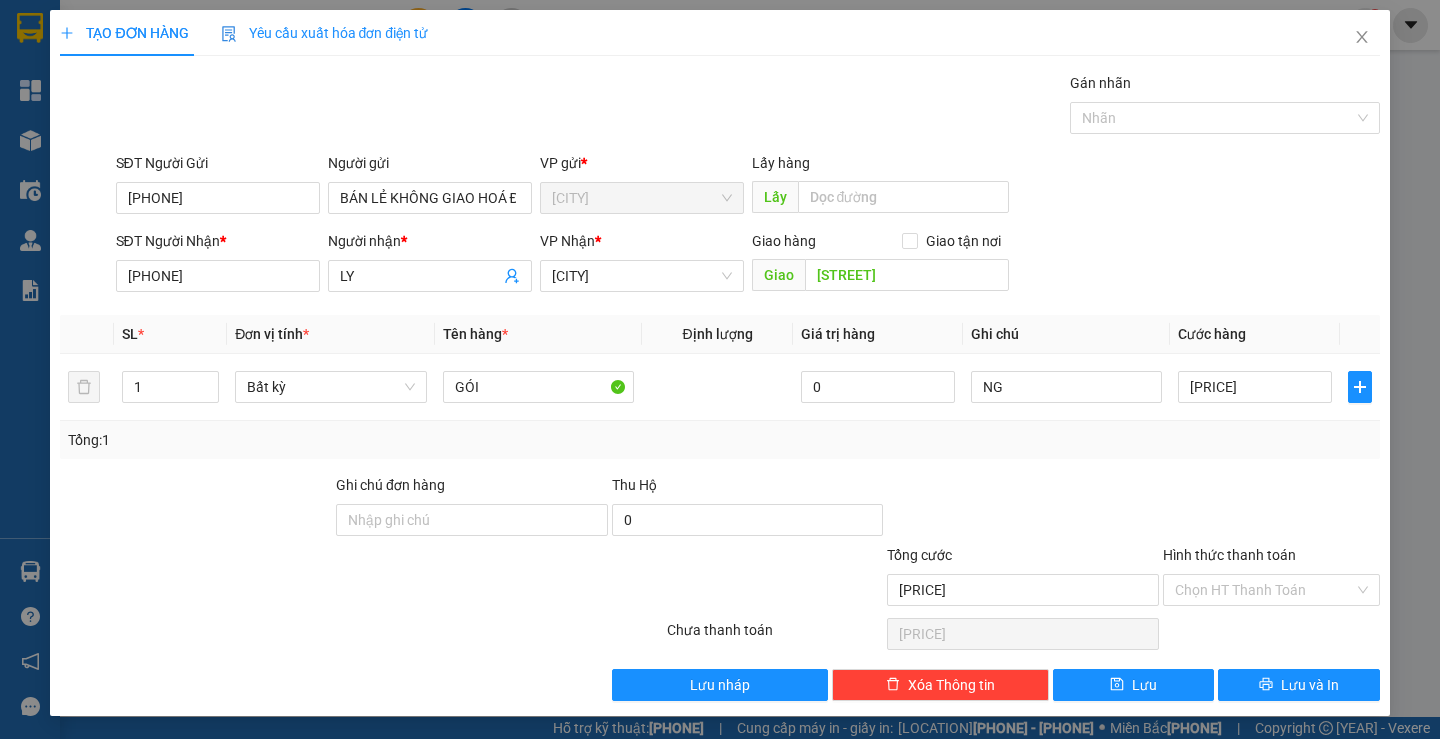 click on "Hình thức thanh toán" at bounding box center [1264, 590] 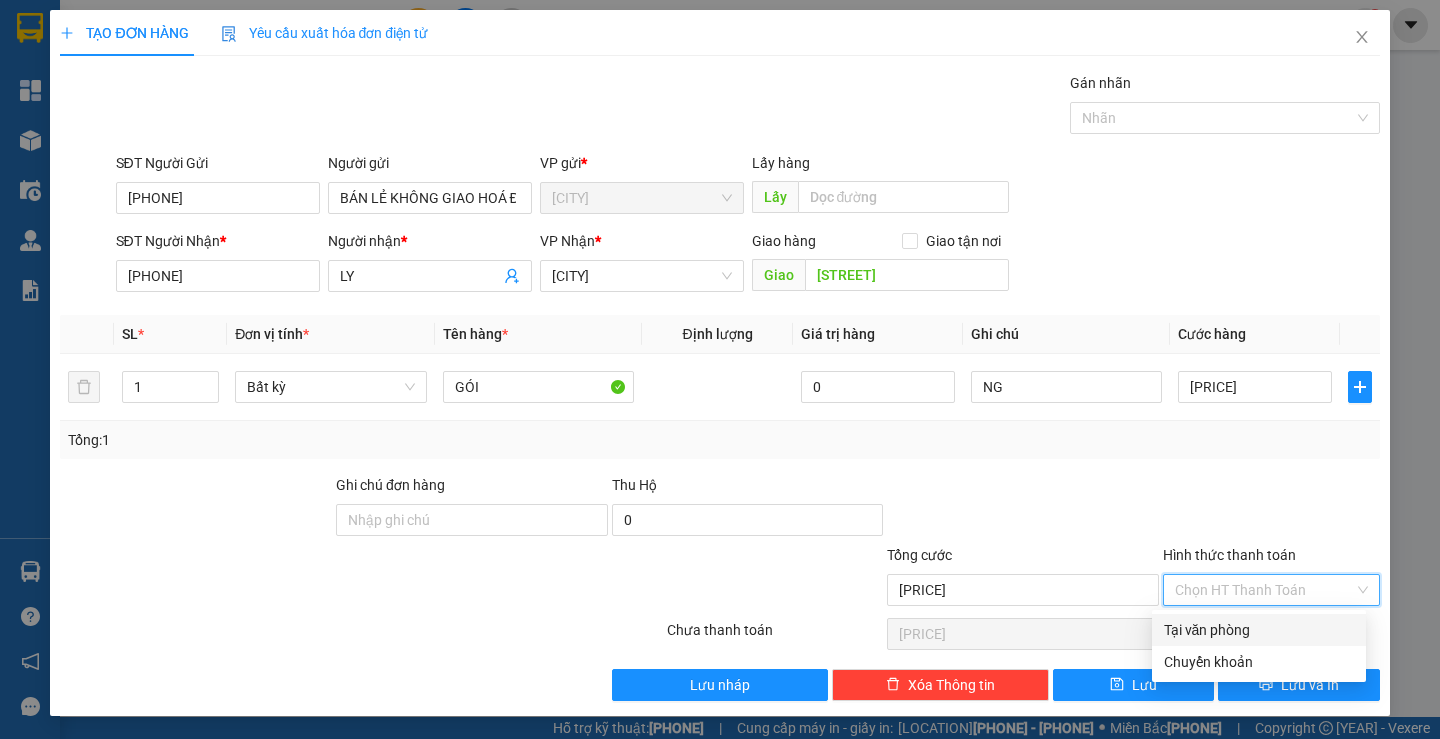 click on "Tại văn phòng" at bounding box center (1259, 630) 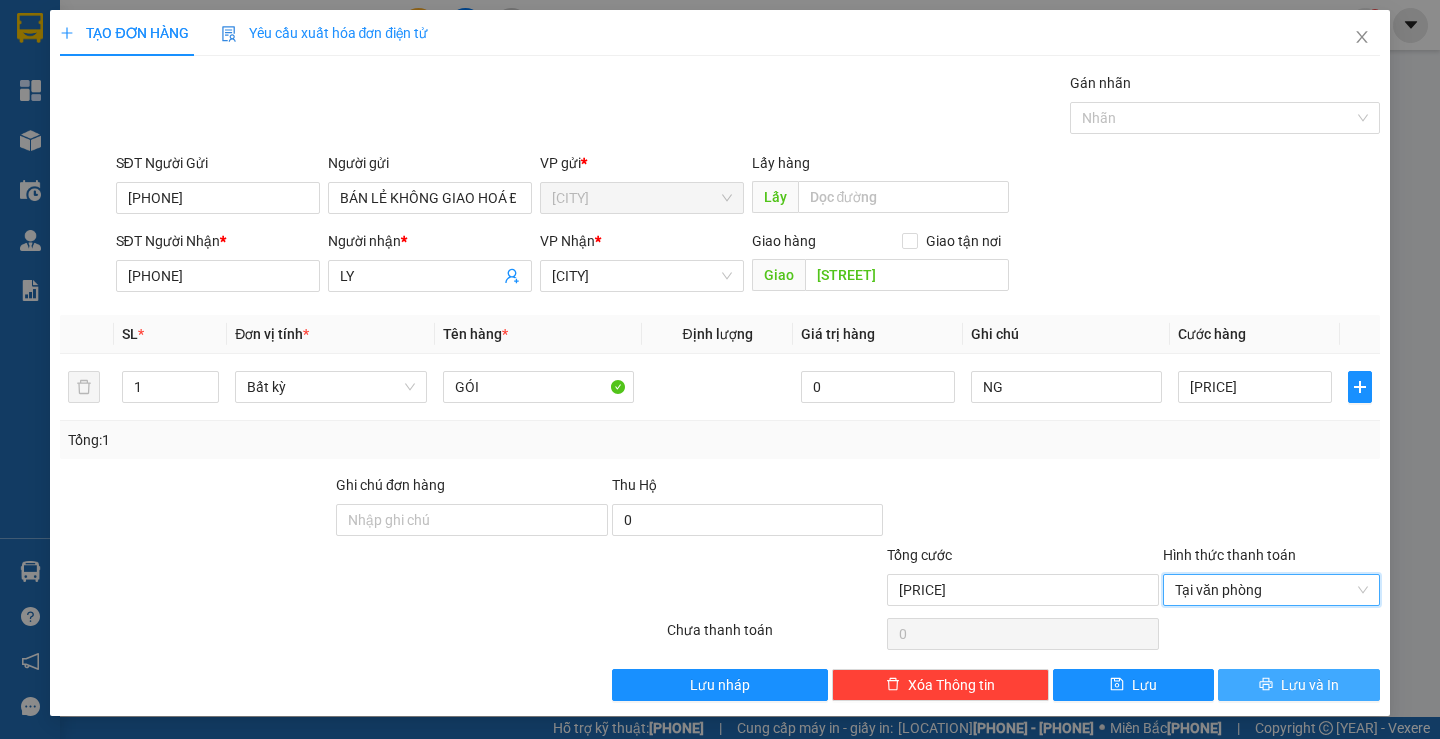 click on "Lưu và In" at bounding box center (1310, 685) 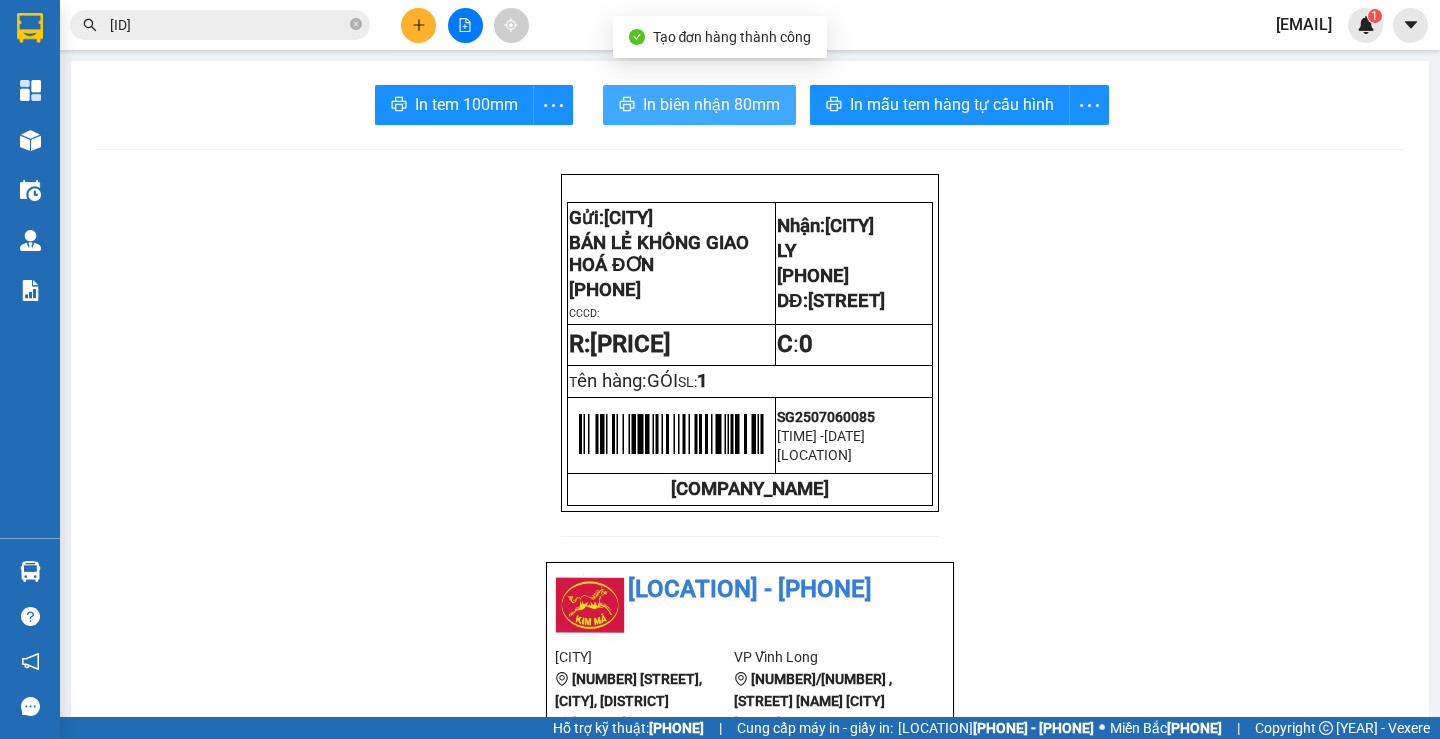 click on "In biên nhận 80mm" at bounding box center [711, 104] 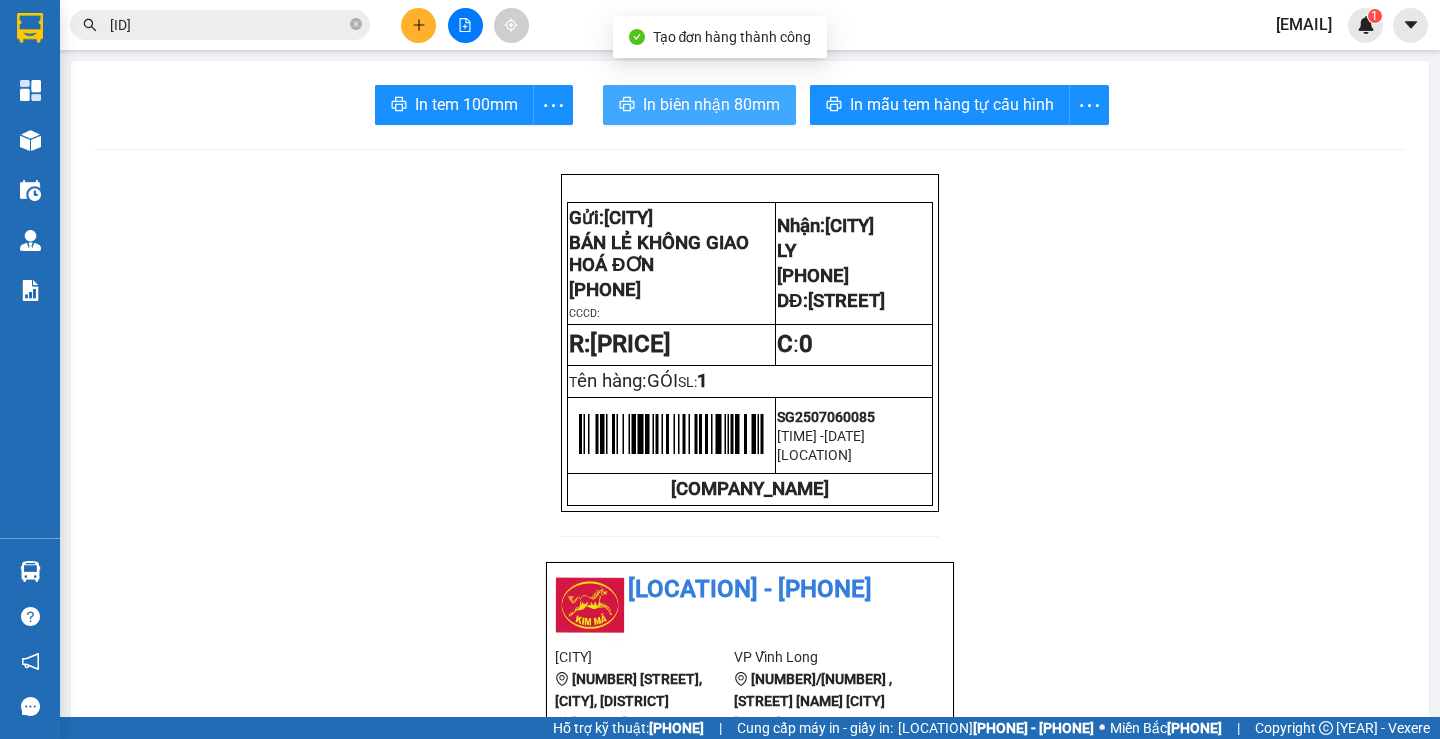scroll, scrollTop: 0, scrollLeft: 0, axis: both 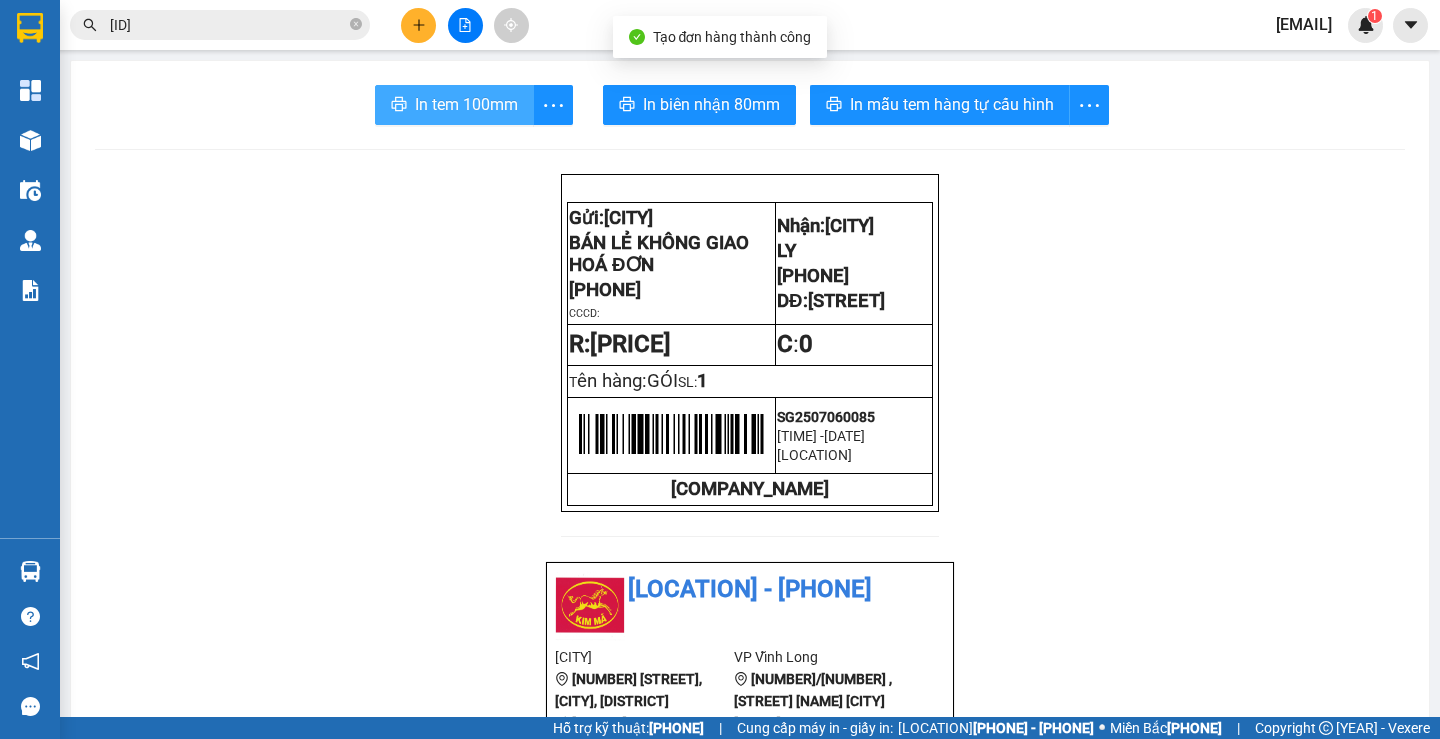 click on "In tem 100mm" at bounding box center [466, 104] 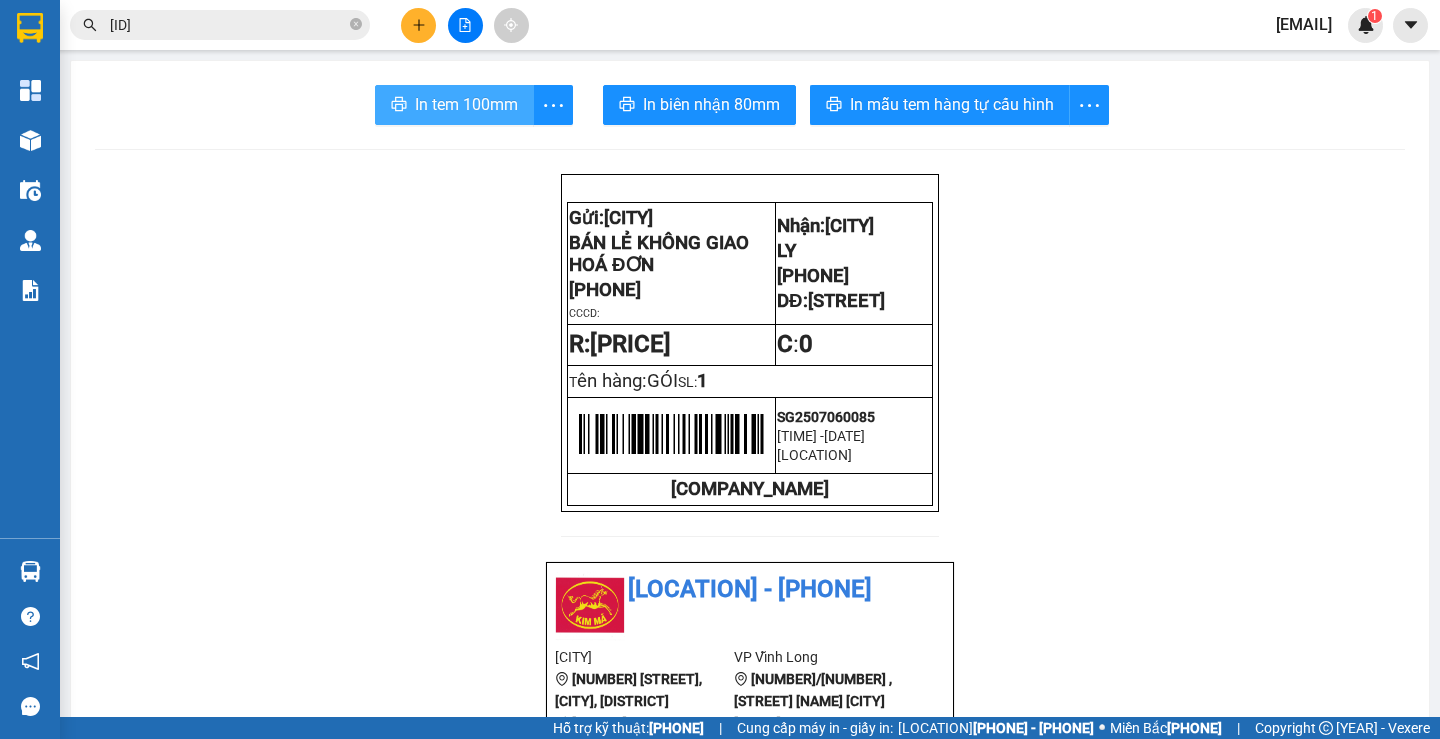 scroll, scrollTop: 0, scrollLeft: 0, axis: both 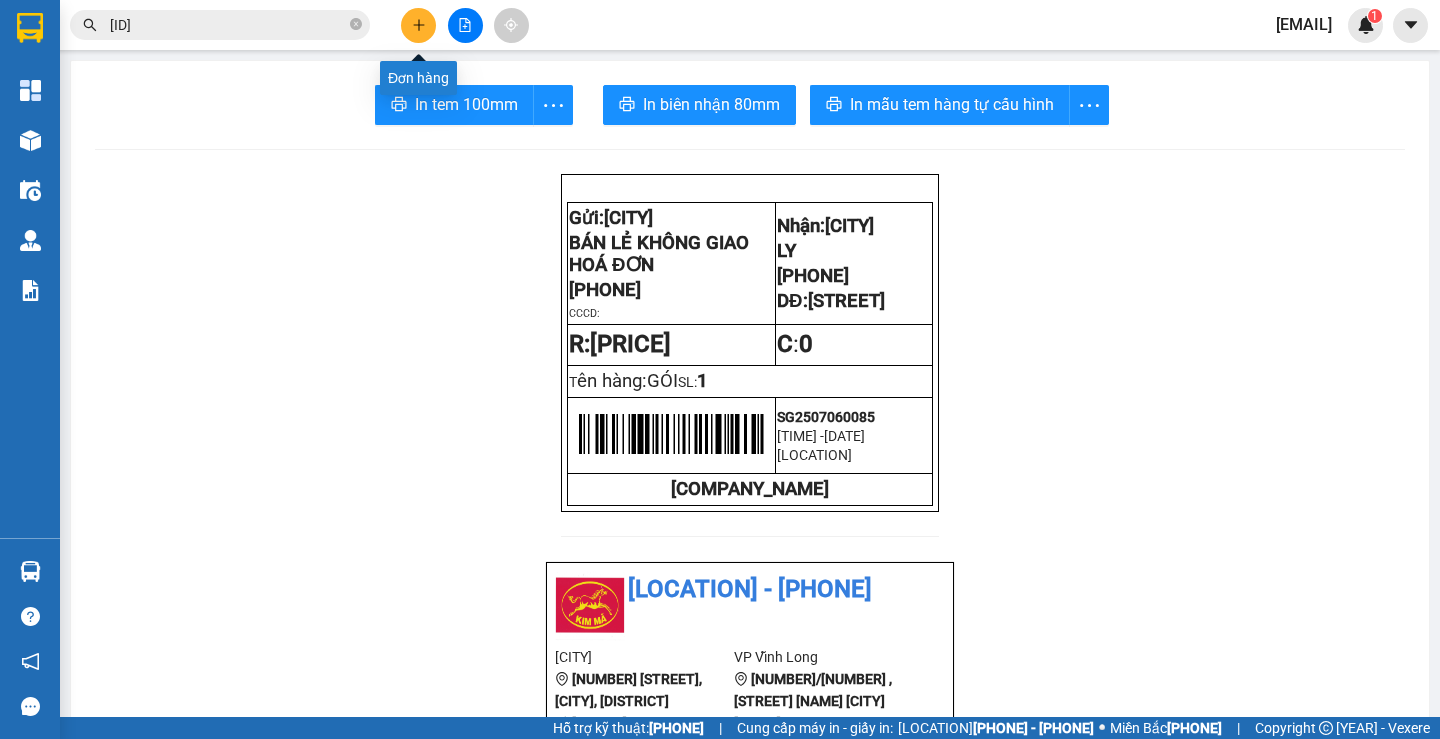 click at bounding box center (419, 25) 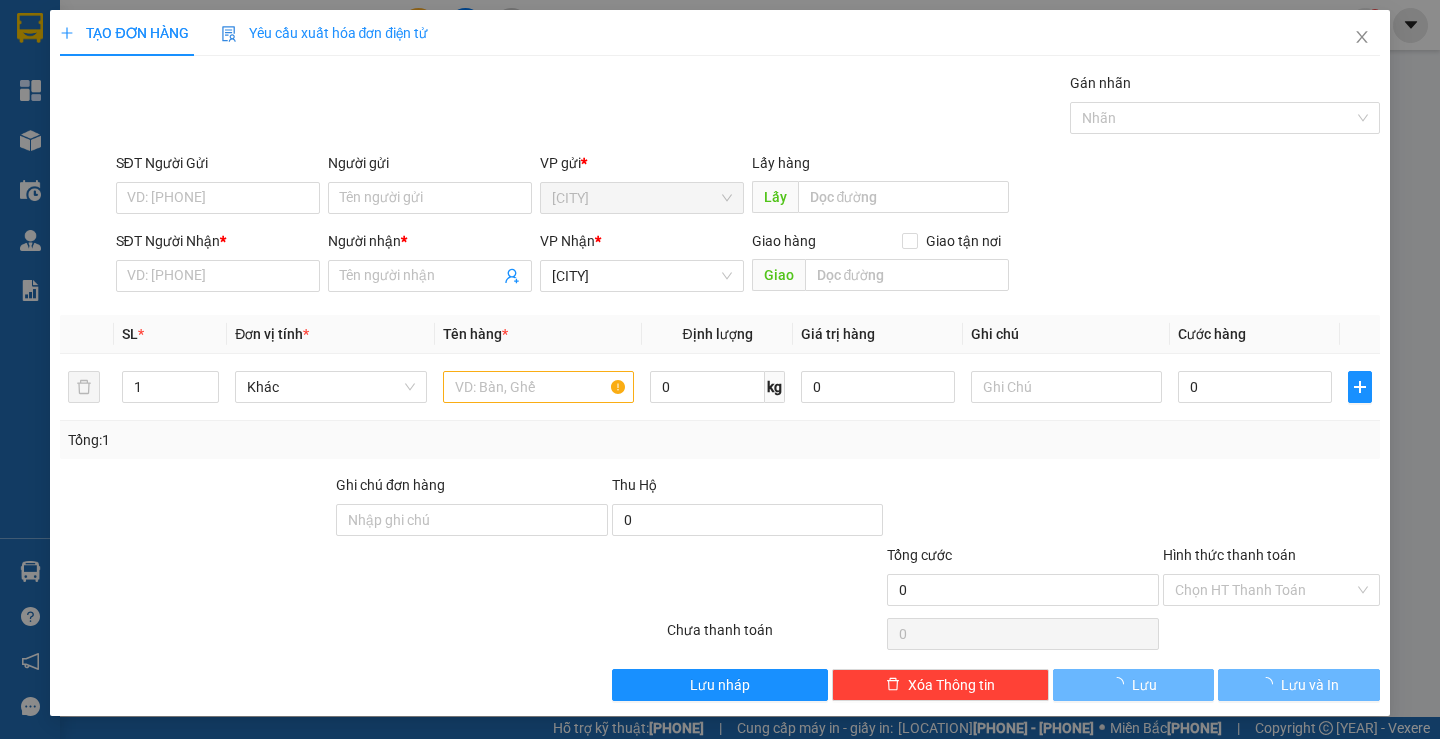 click on "Người gửi" at bounding box center [430, 198] 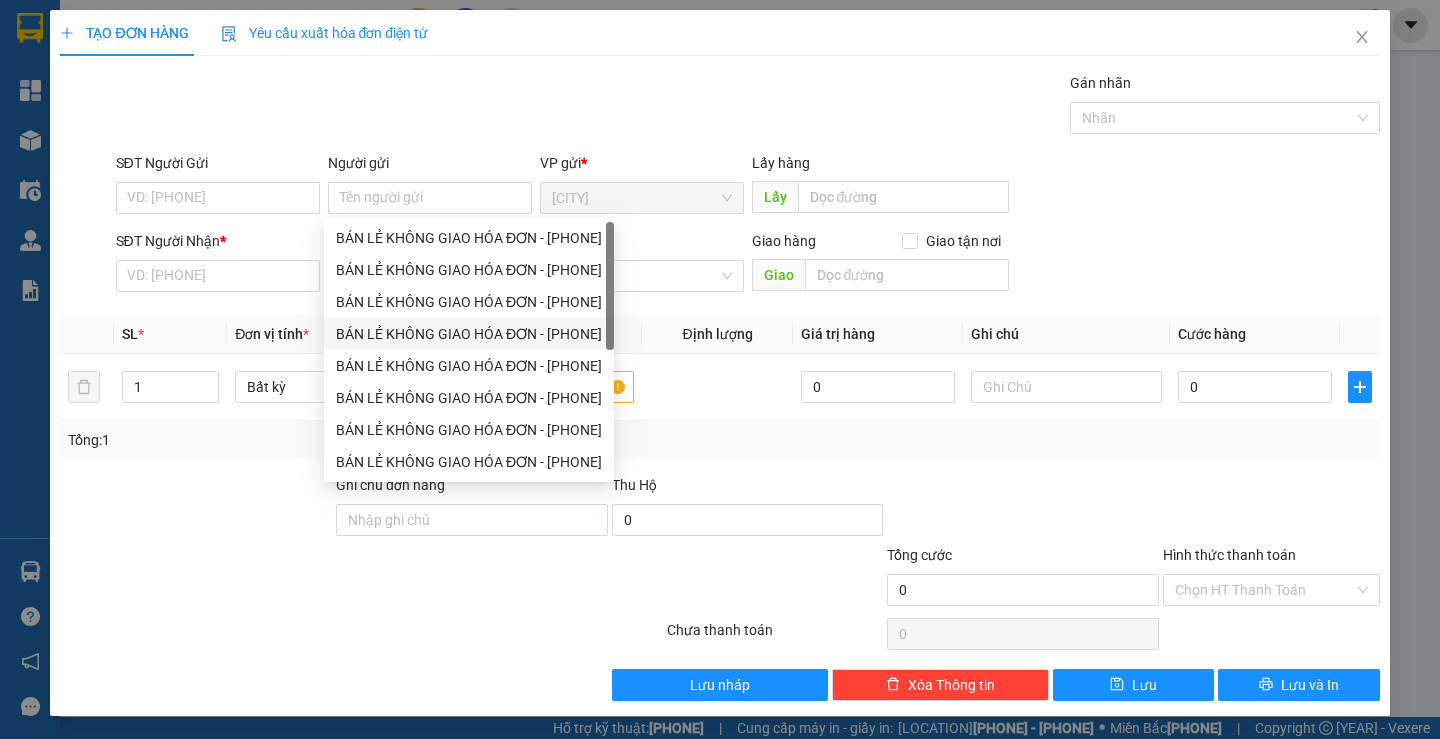 click on "BÁN LẺ KHÔNG GIAO HÓA ĐƠN - [PHONE]" at bounding box center (469, 334) 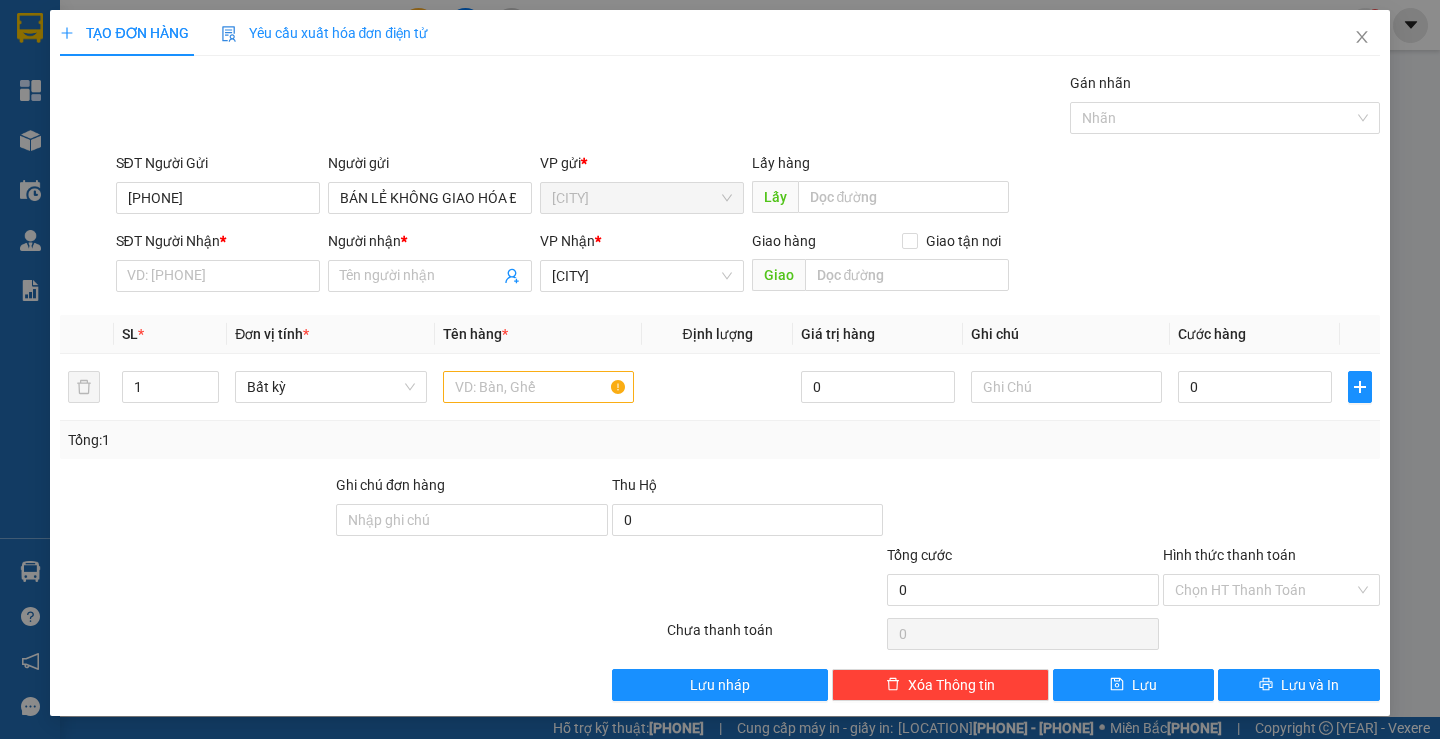 drag, startPoint x: 219, startPoint y: 212, endPoint x: 0, endPoint y: 240, distance: 220.7827 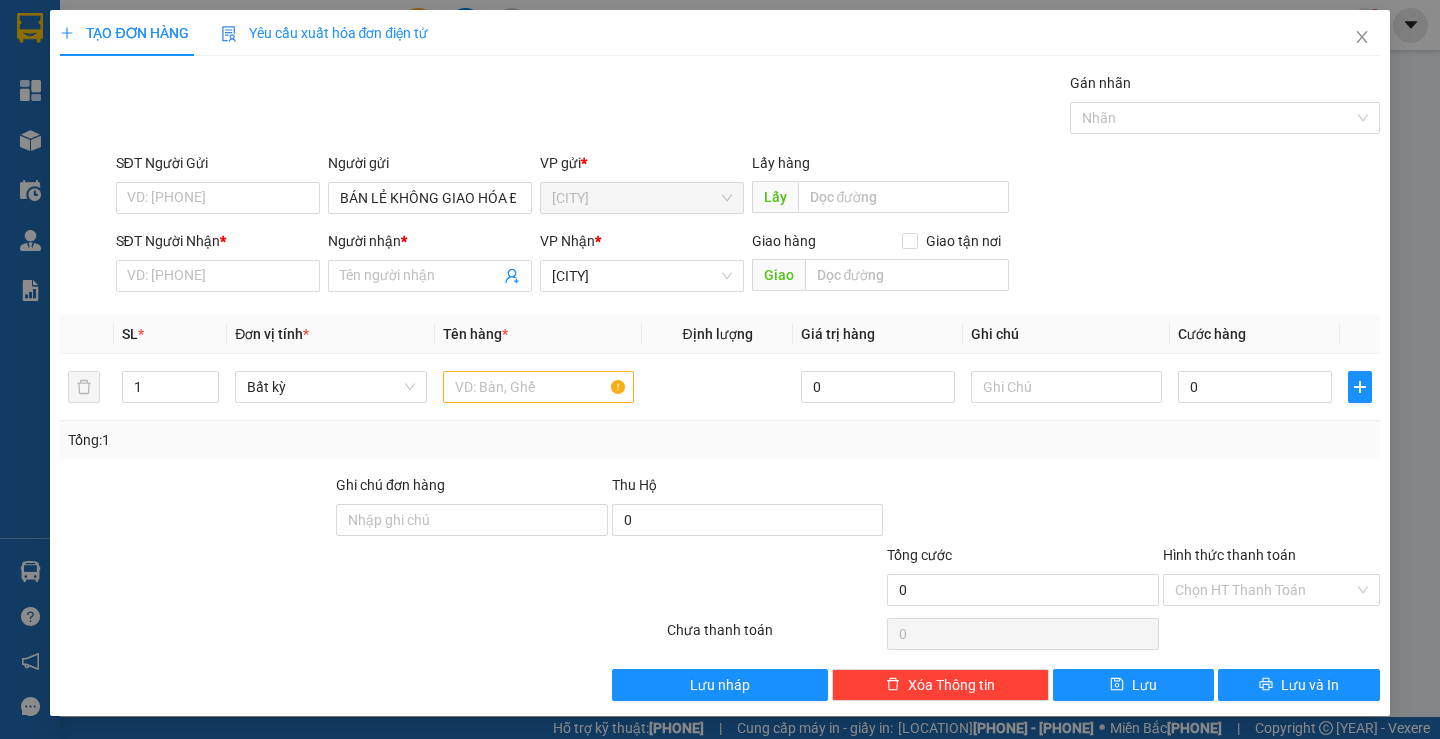 type 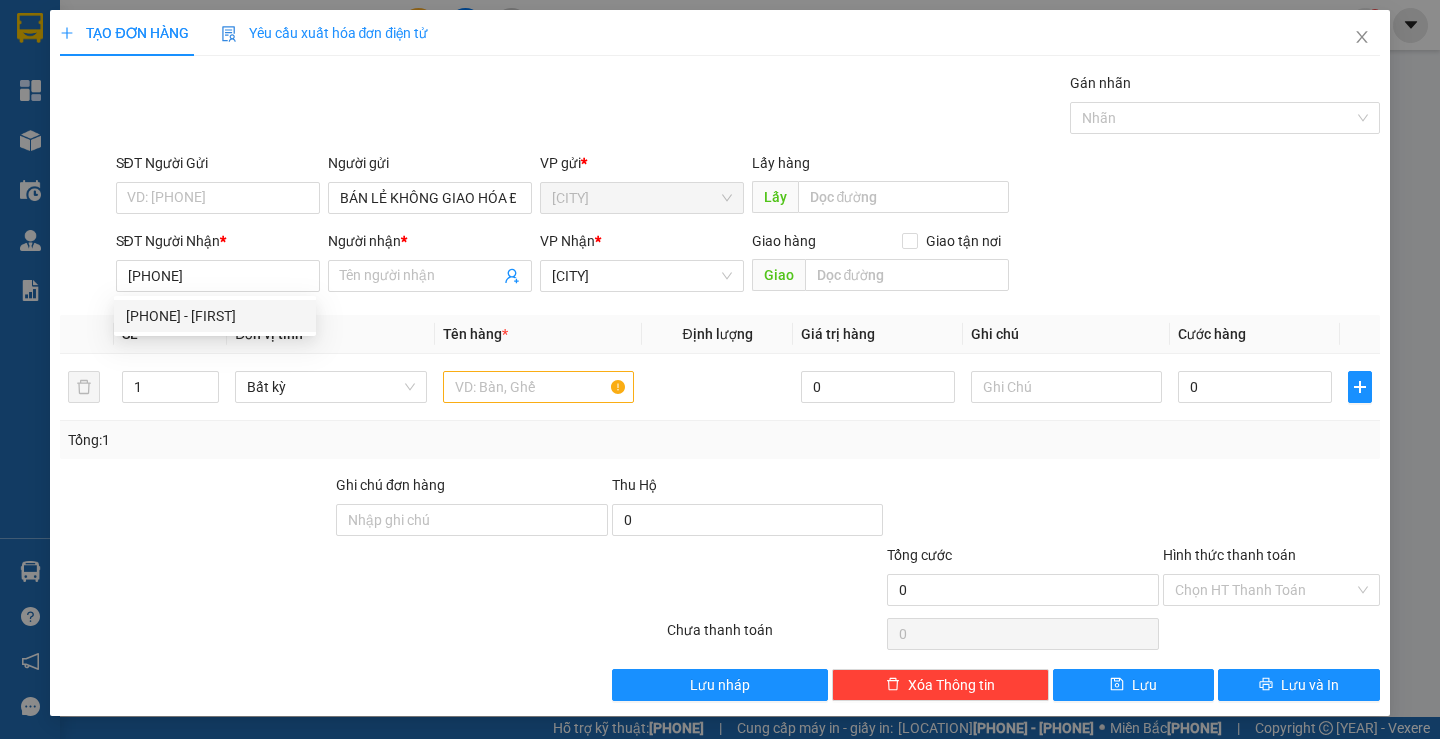 click on "[PHONE] - [FIRST]" at bounding box center (215, 316) 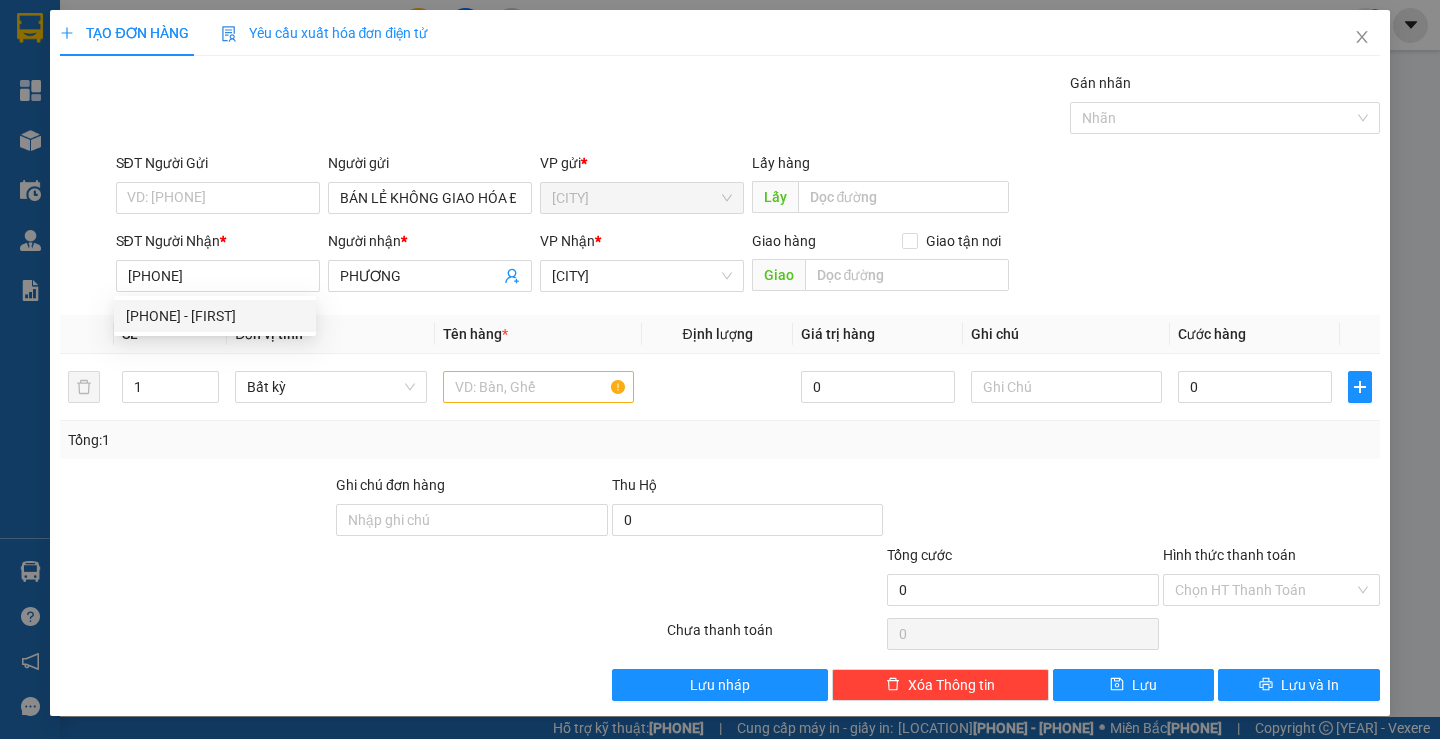 type on "[PHONE]" 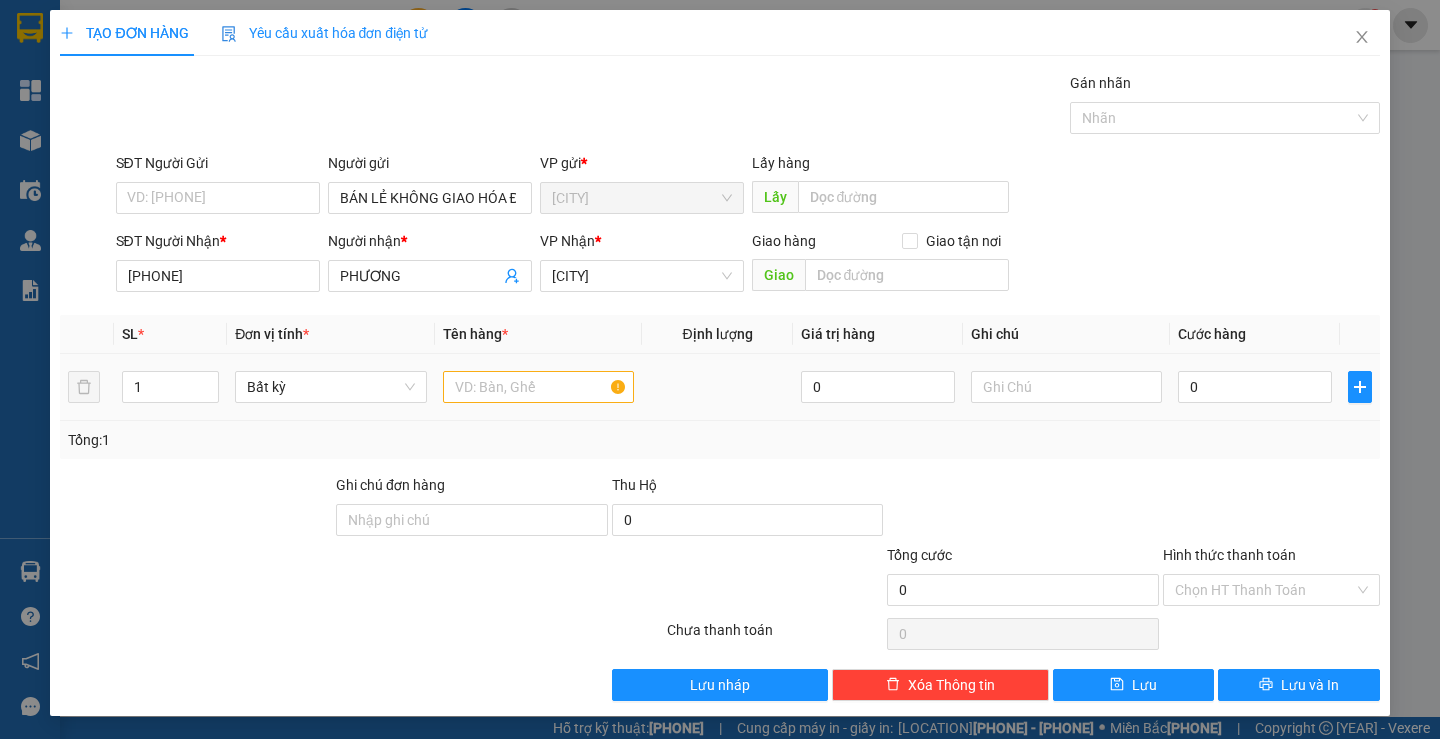 click at bounding box center [538, 387] 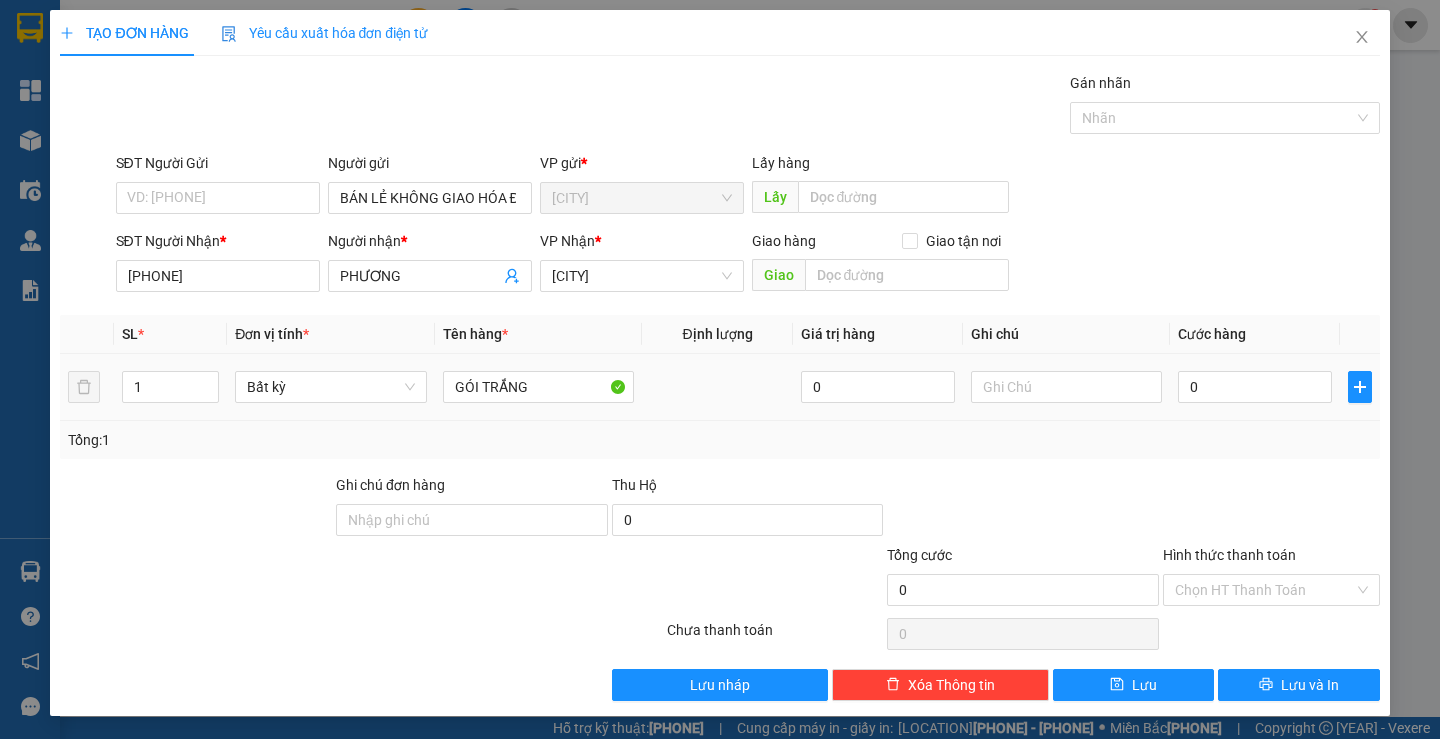 type on "GÓI TRẮNG" 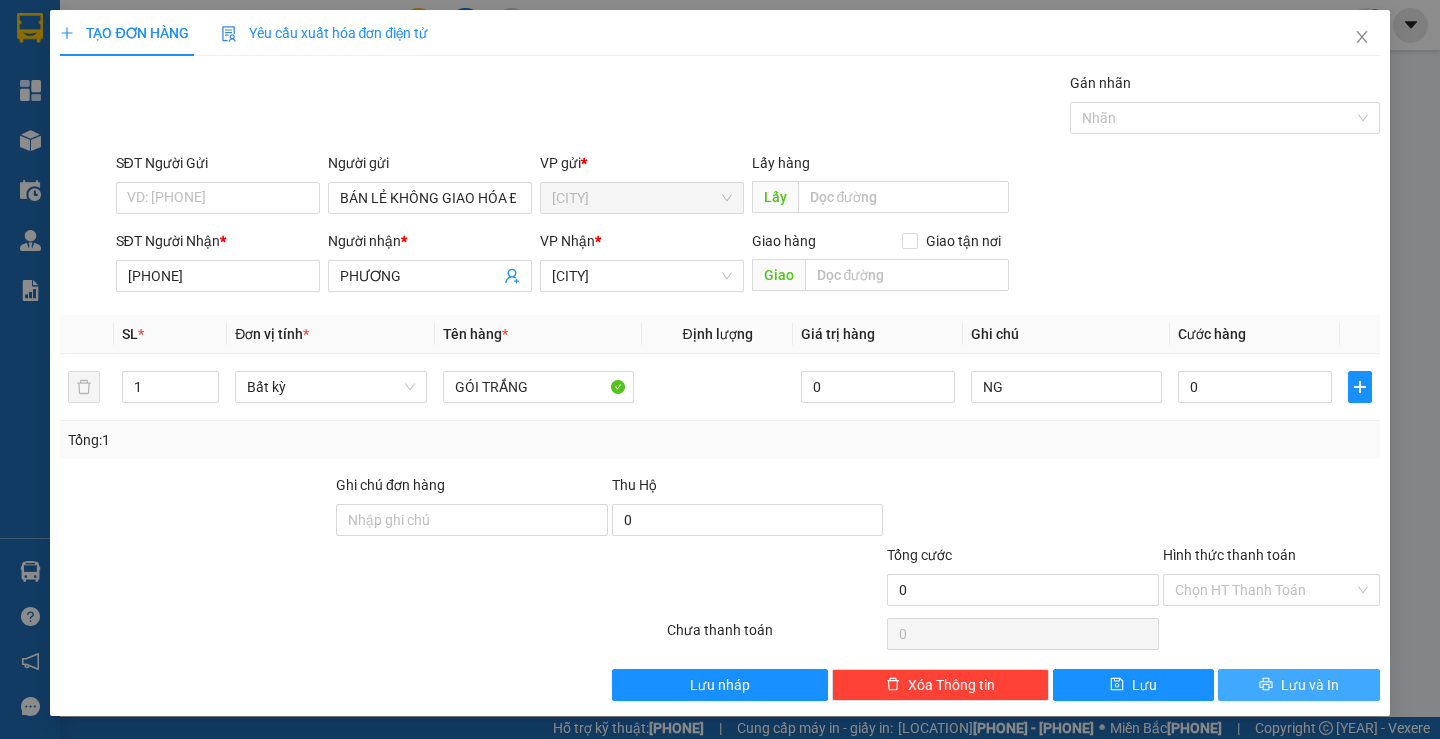 type on "NG" 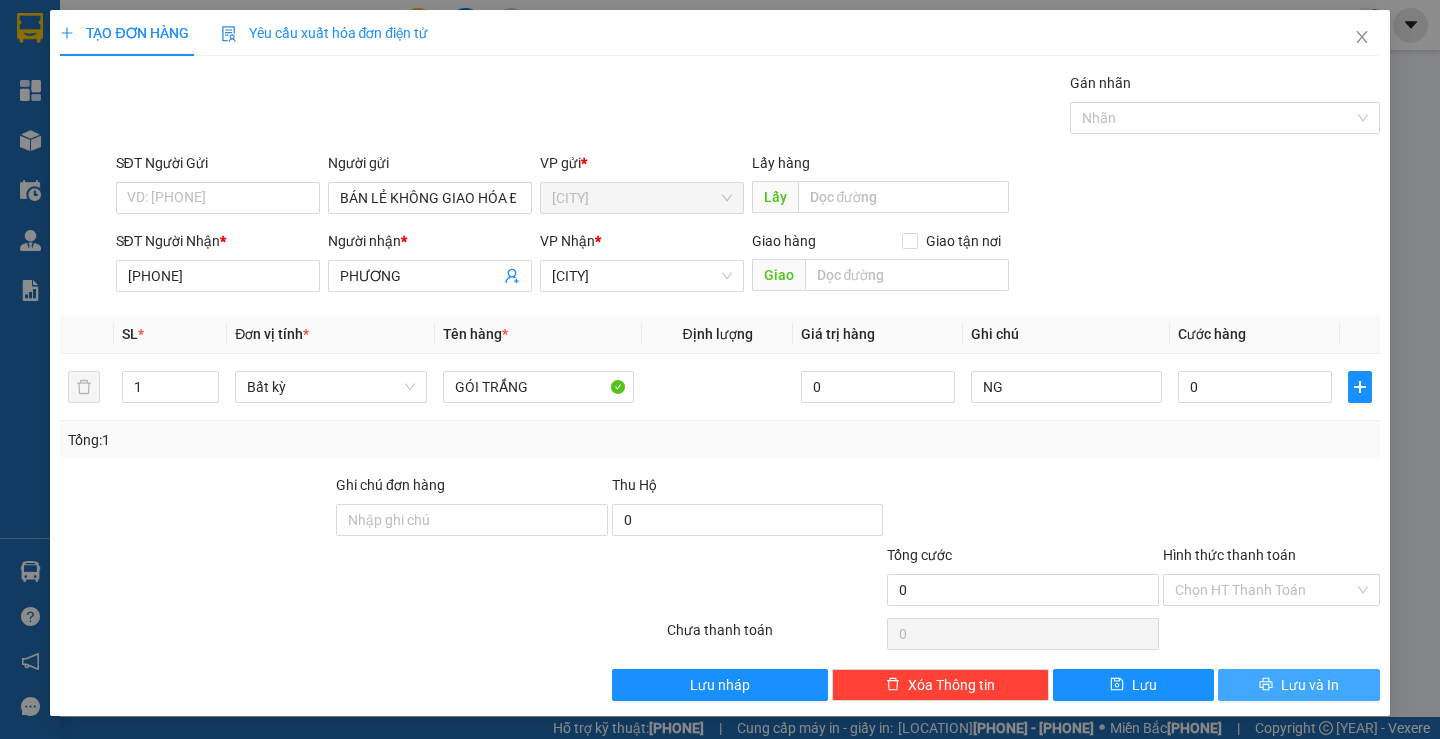 click on "Lưu và In" at bounding box center (1310, 685) 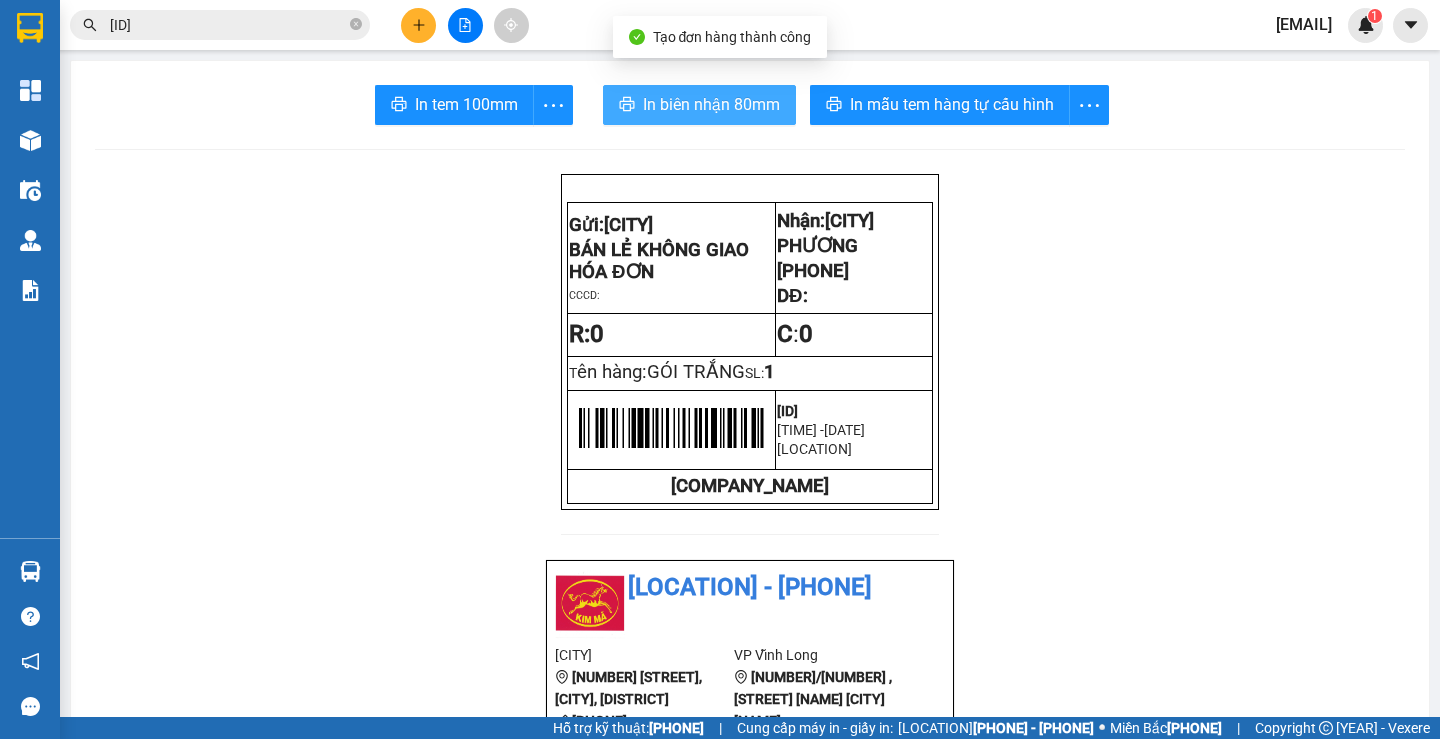 click on "In biên nhận 80mm" at bounding box center (711, 104) 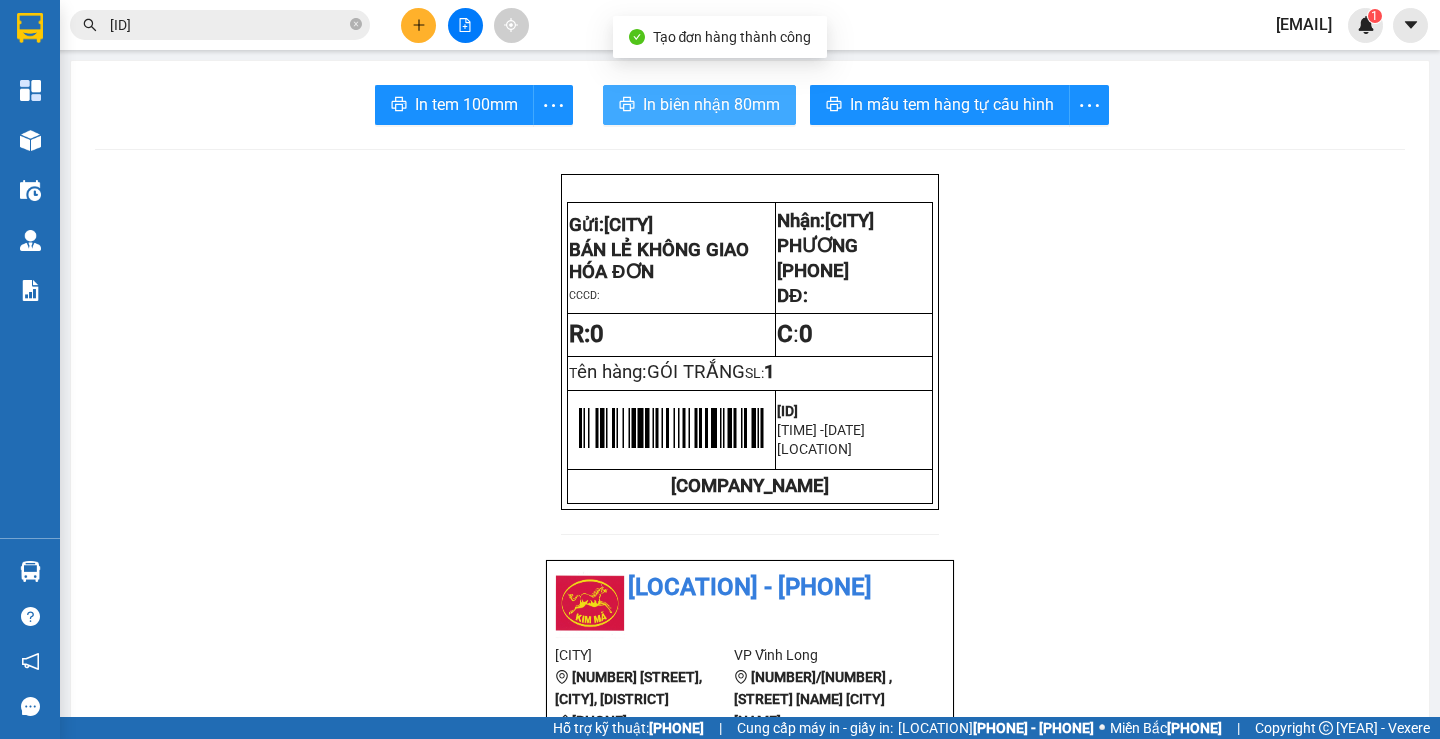 scroll, scrollTop: 0, scrollLeft: 0, axis: both 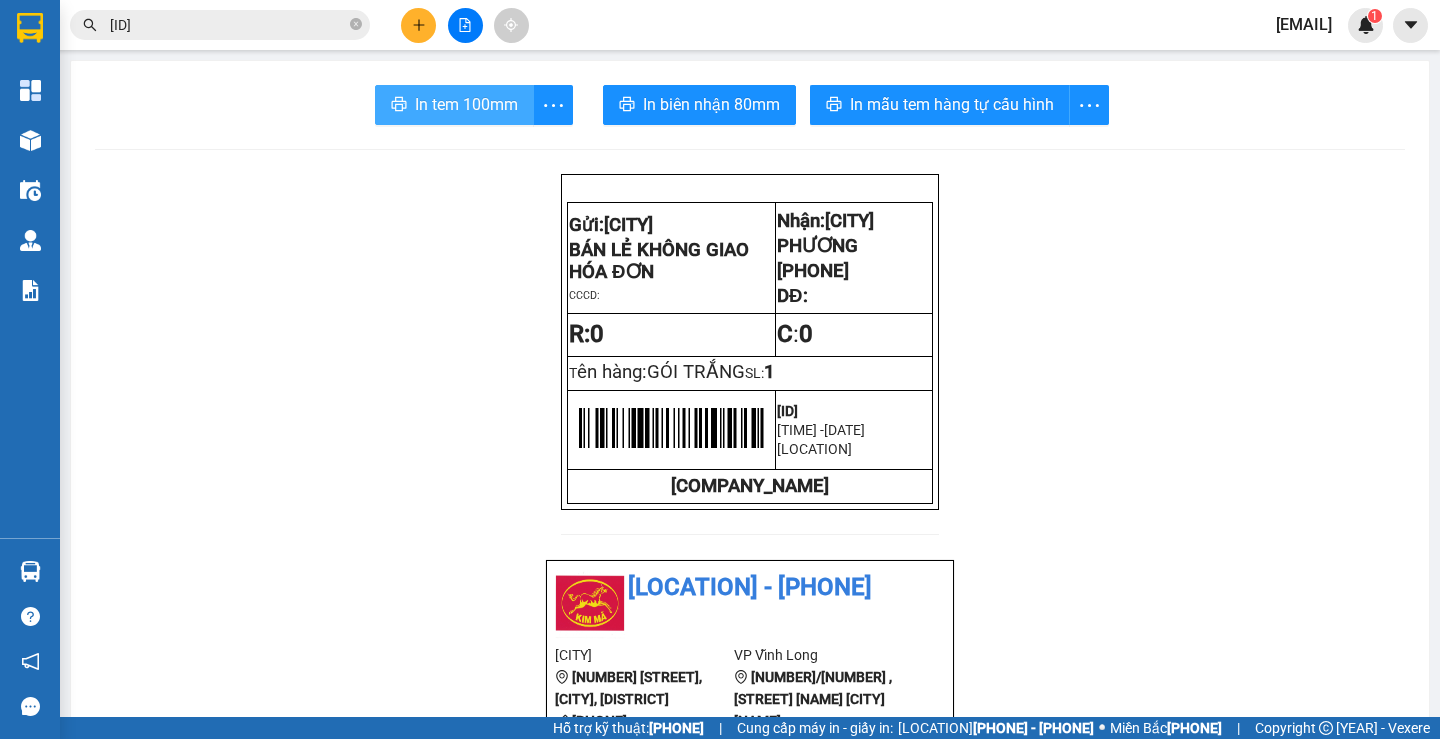 click on "In tem 100mm" at bounding box center (466, 104) 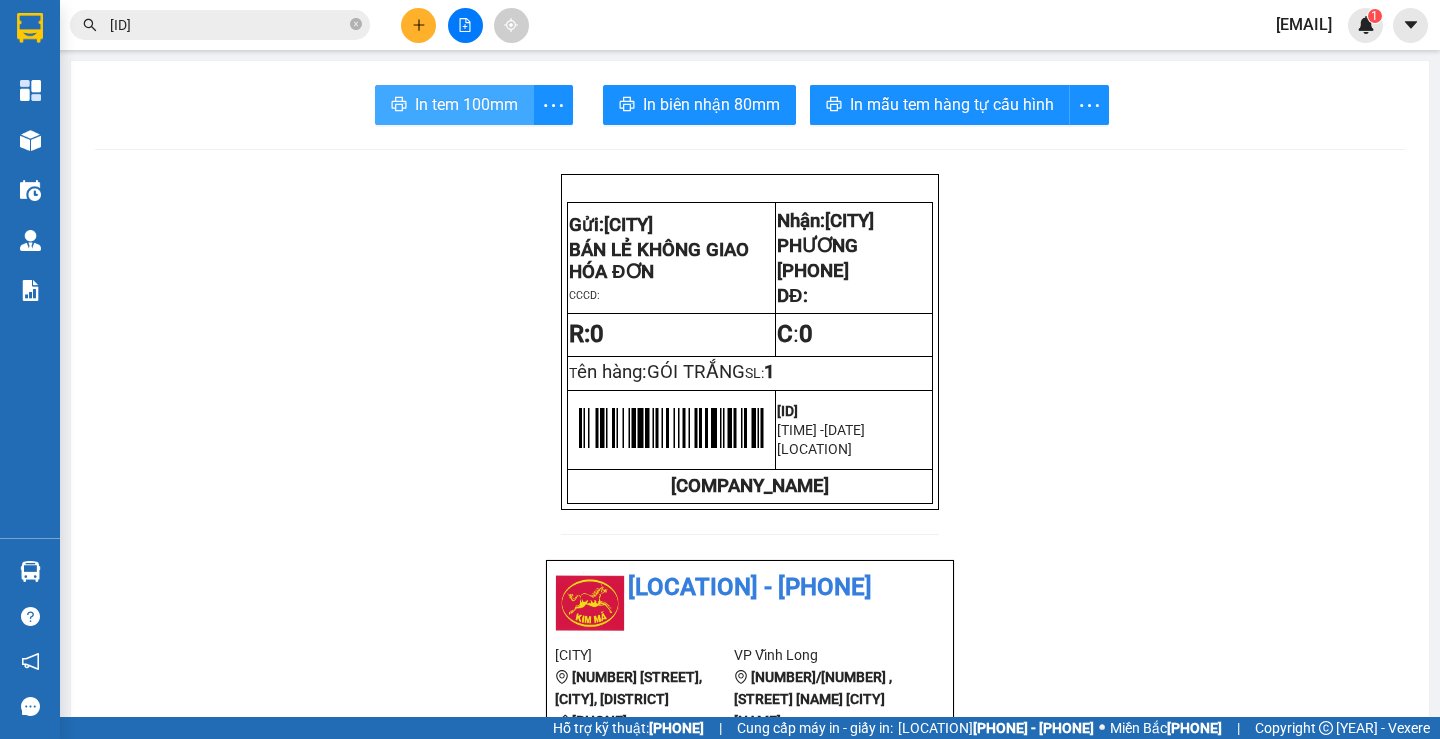 scroll, scrollTop: 0, scrollLeft: 0, axis: both 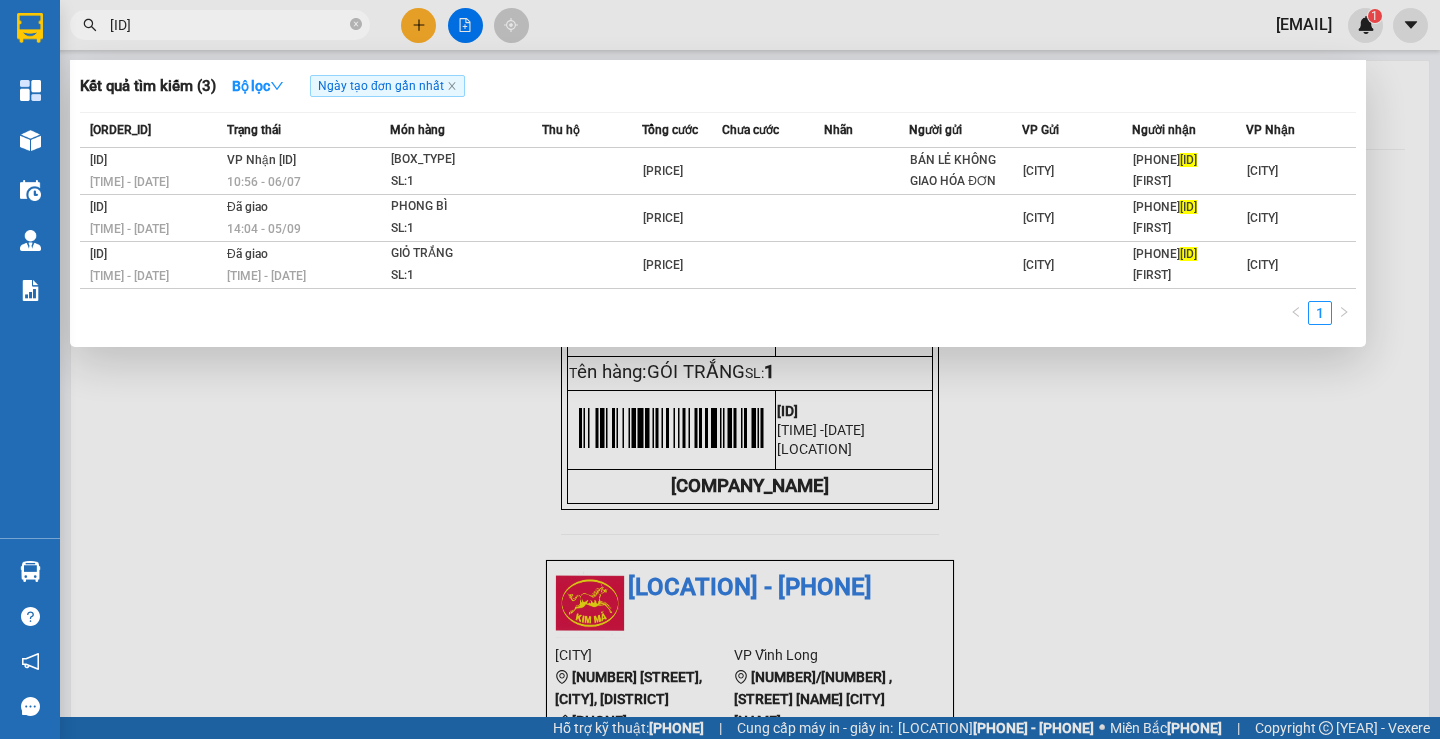 click at bounding box center [356, 24] 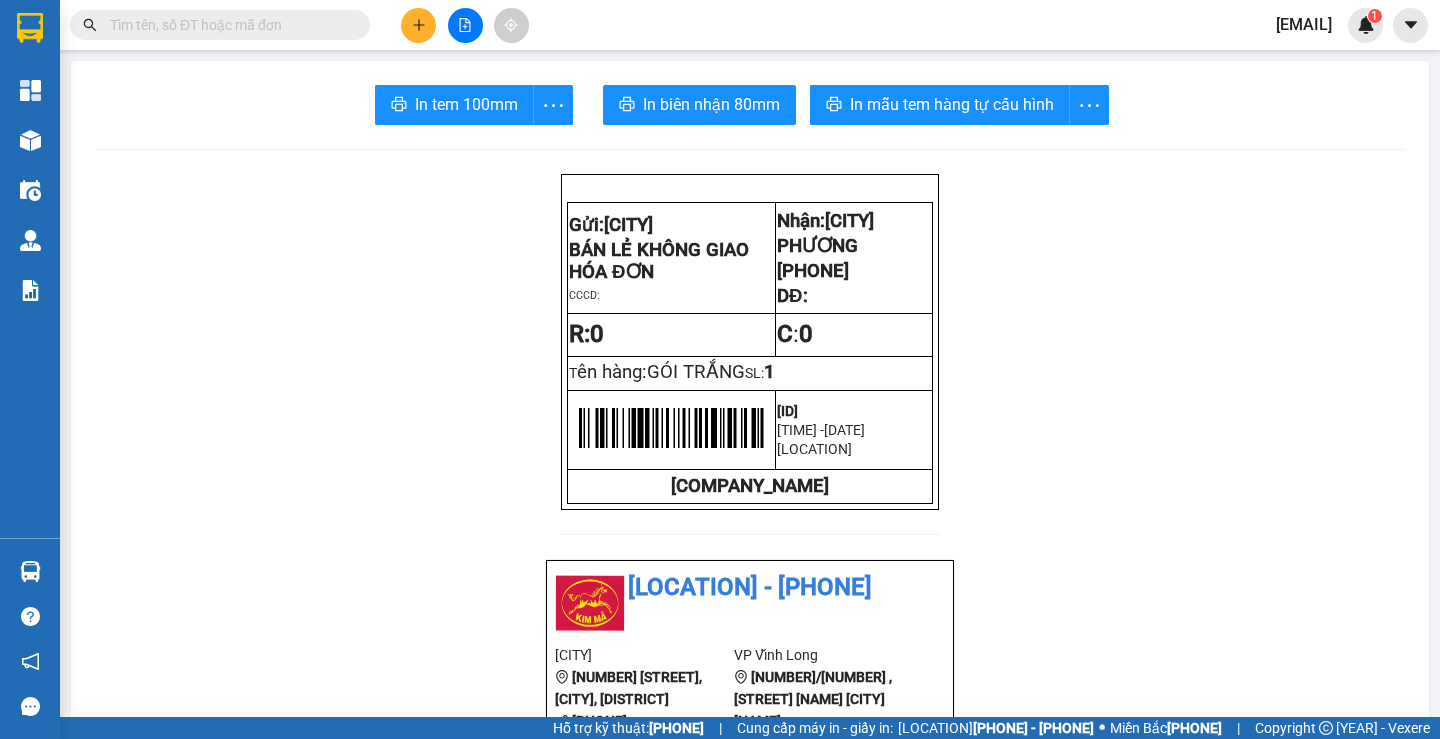 click at bounding box center [228, 25] 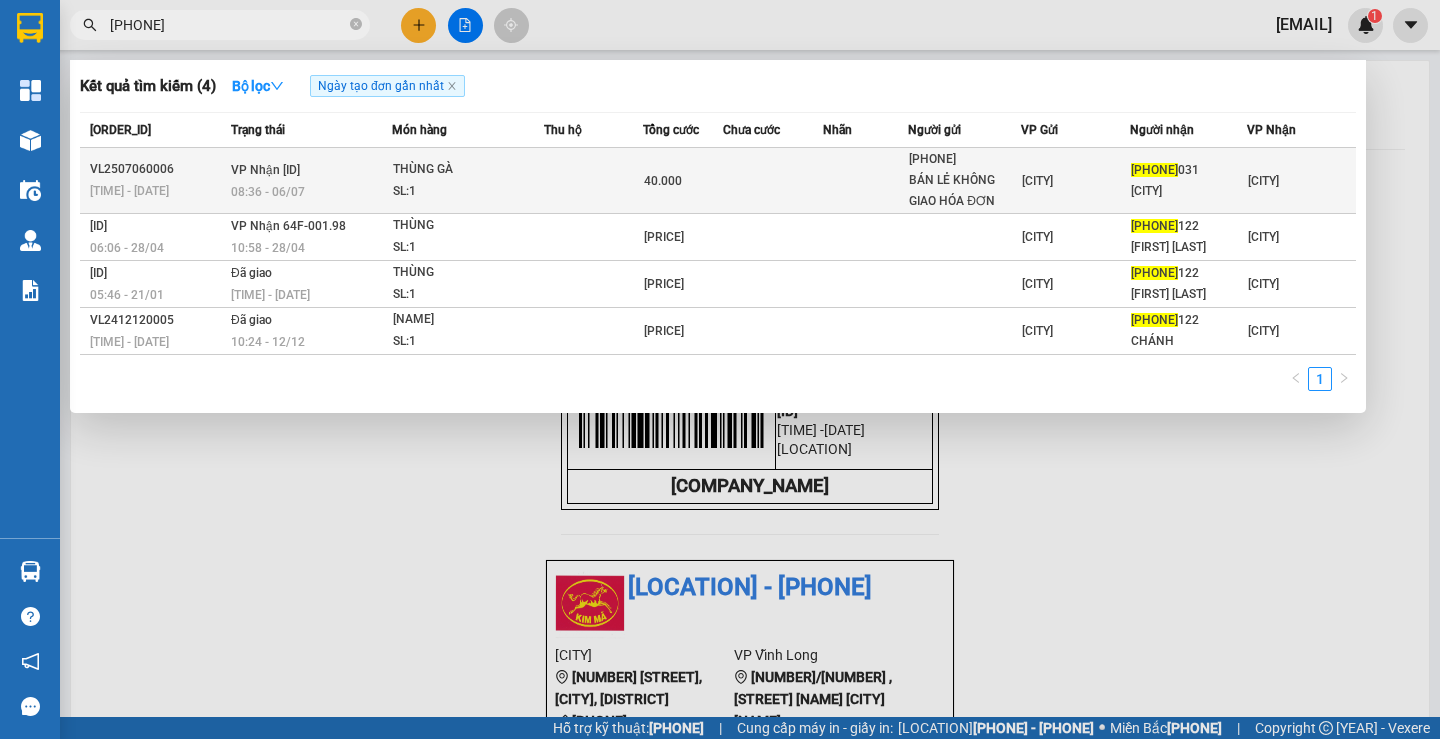 click on "THÙNG GÀ" at bounding box center (468, 170) 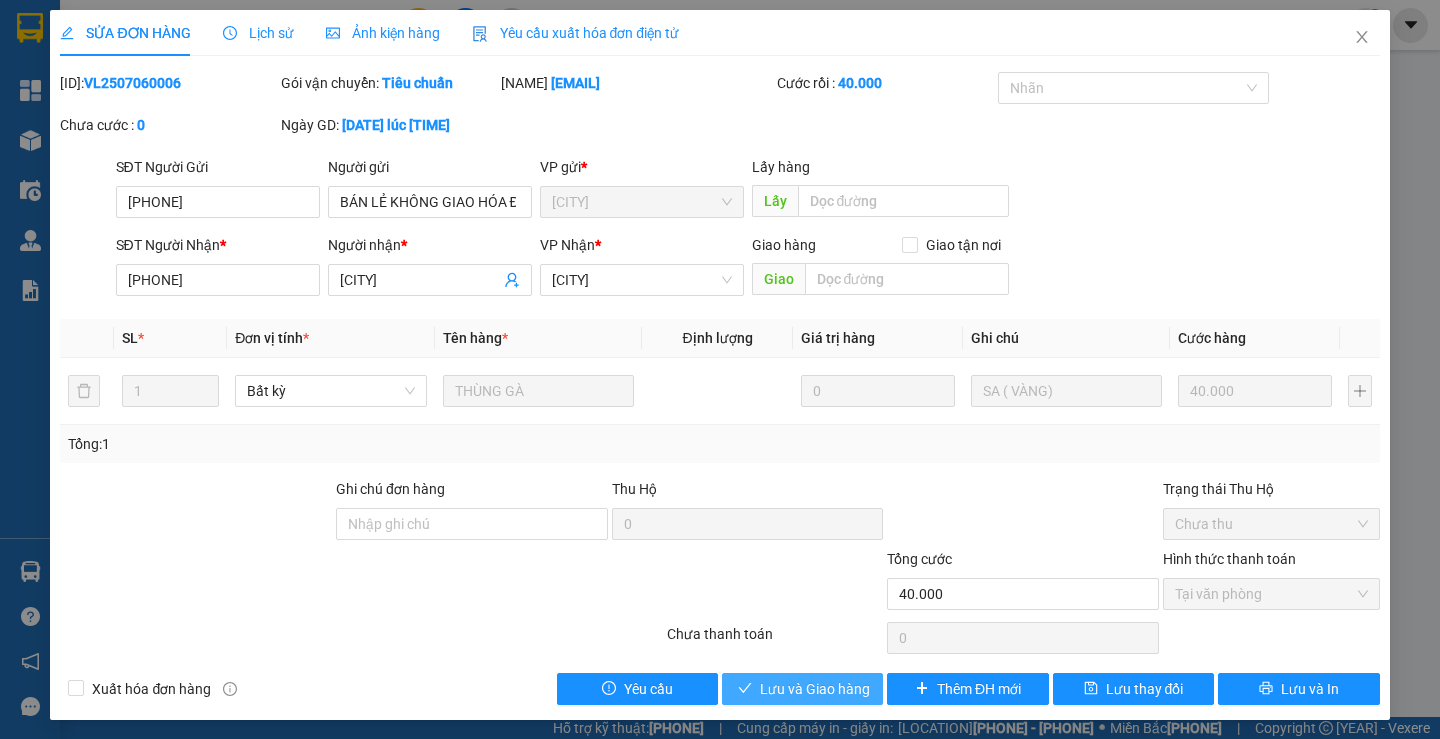 click on "Lưu và Giao hàng" at bounding box center (815, 689) 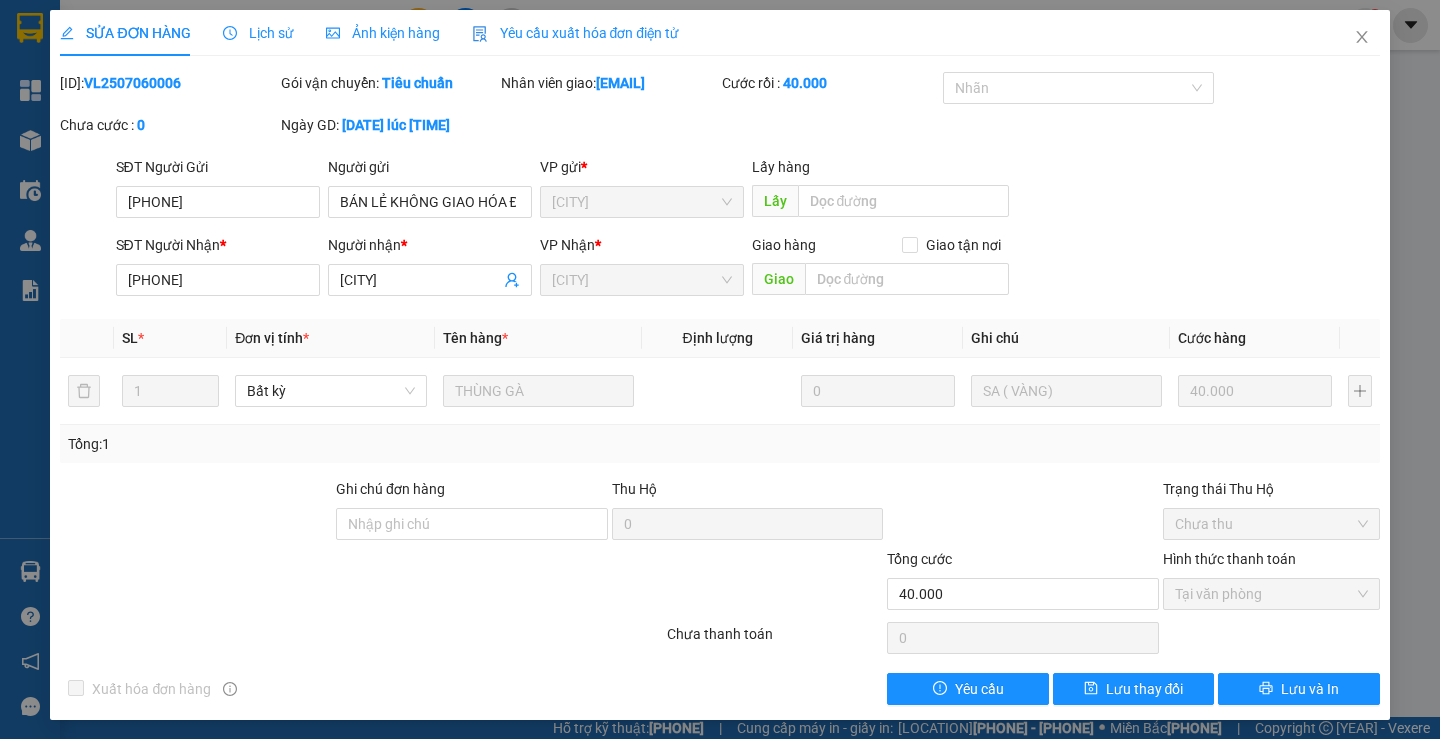 click at bounding box center [1361, 37] 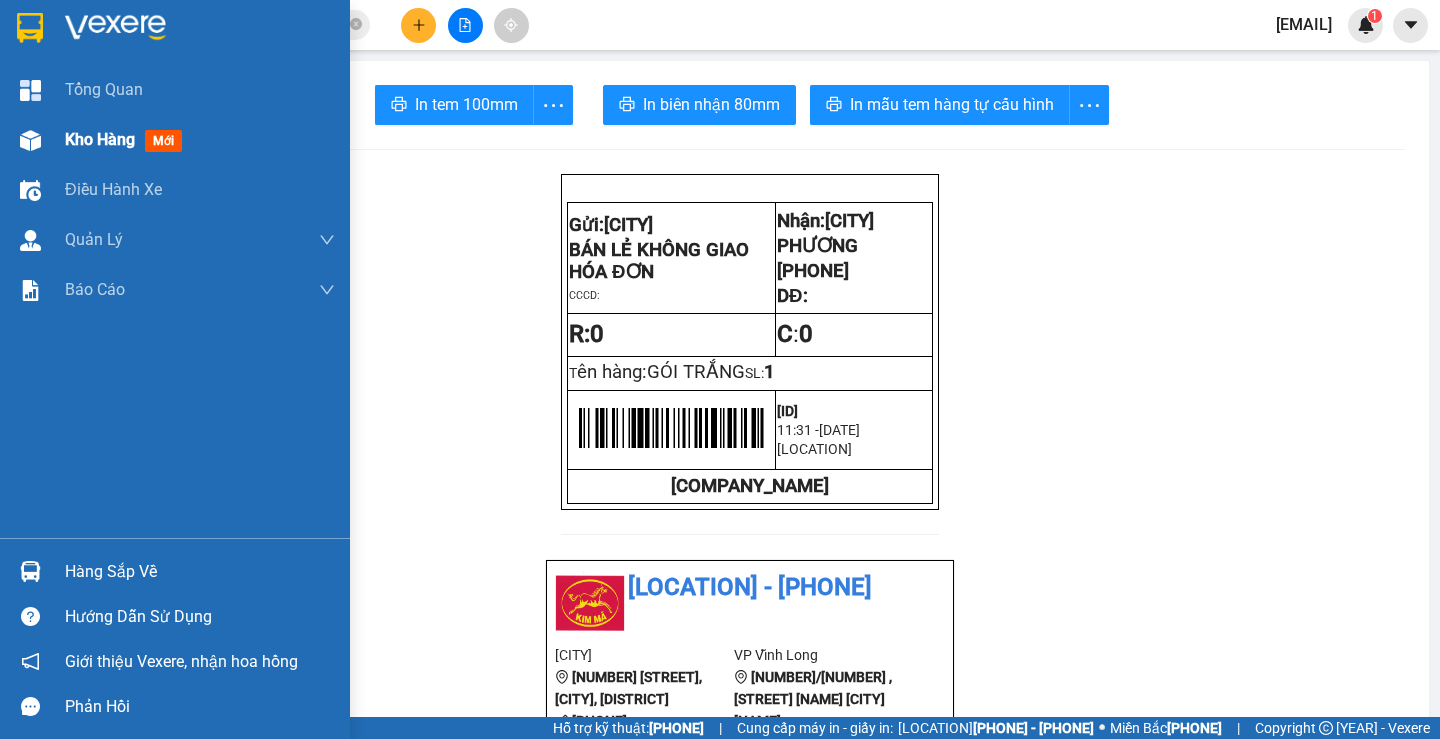 click at bounding box center (30, 90) 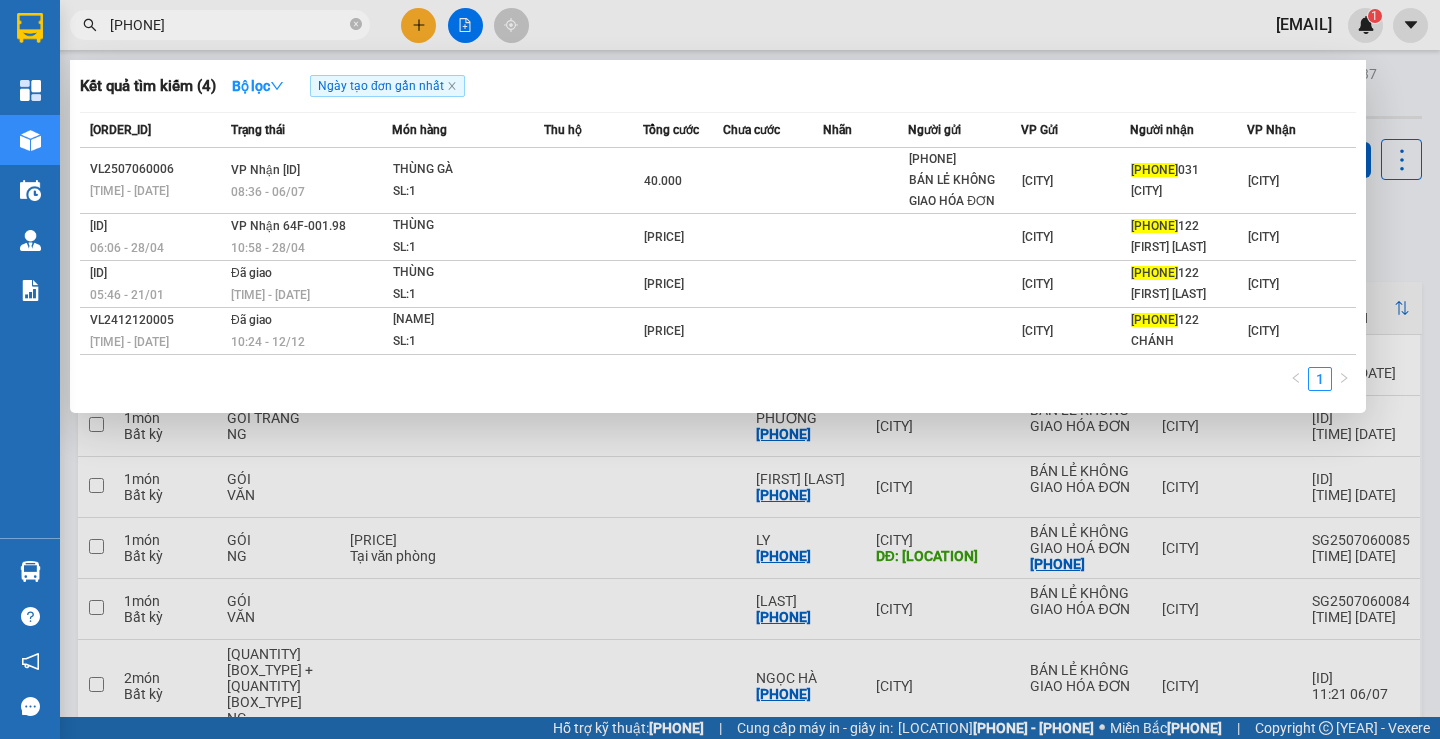 click at bounding box center (356, 24) 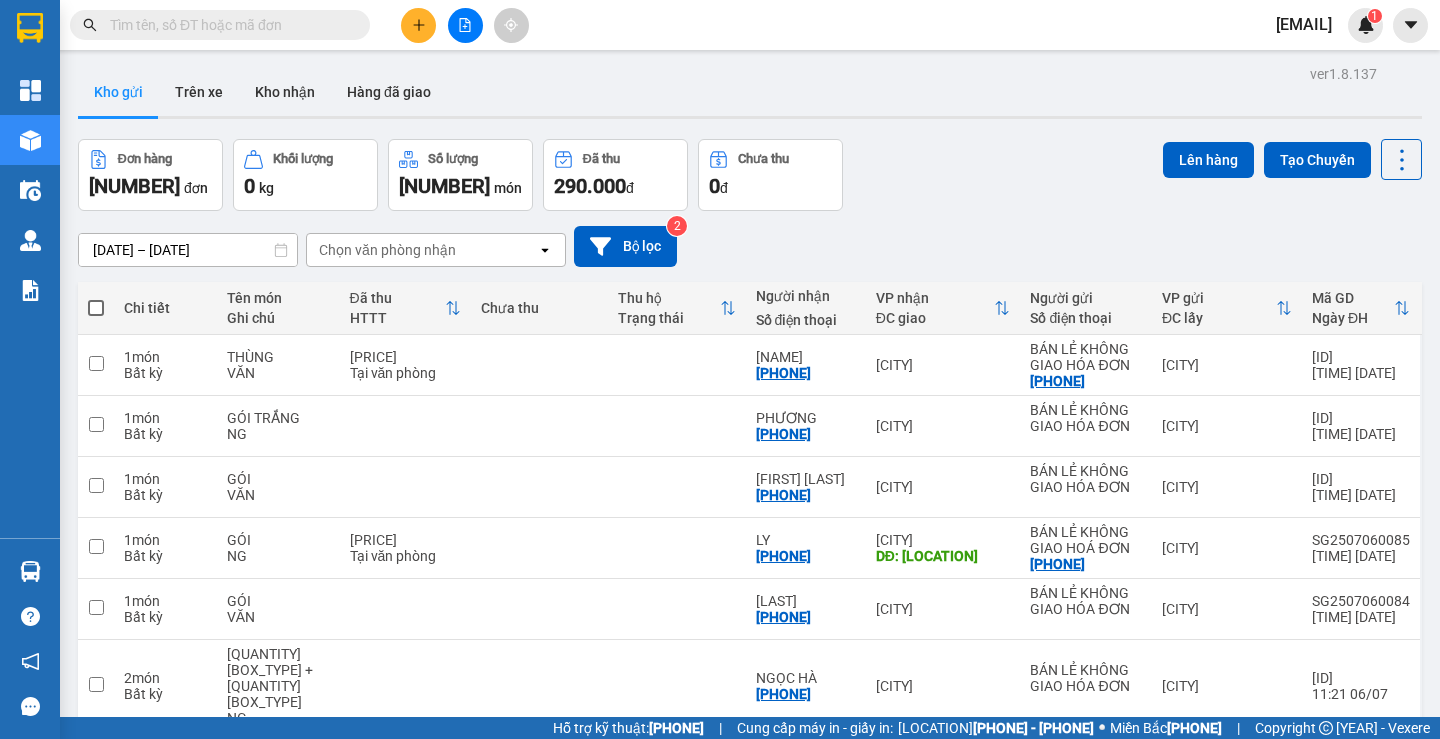 click at bounding box center [220, 25] 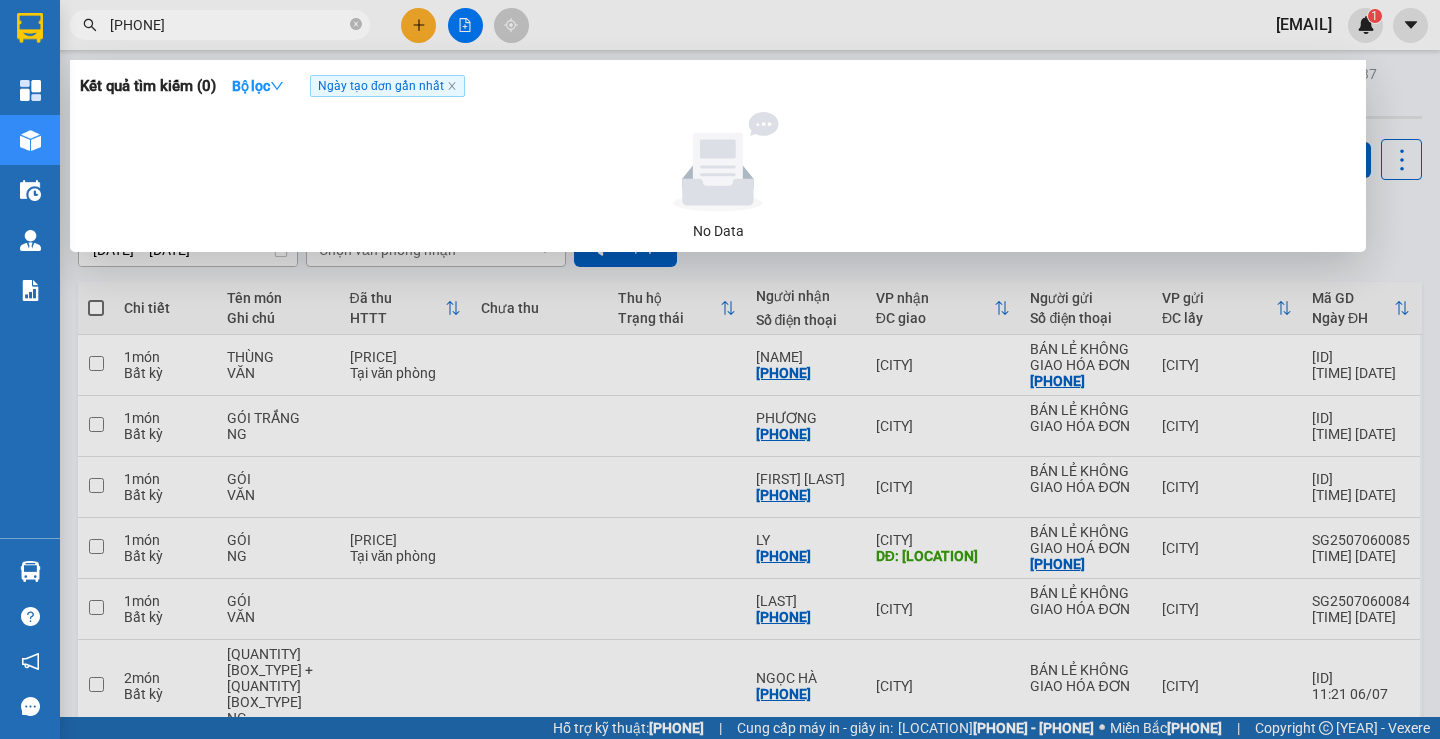 click at bounding box center [356, 24] 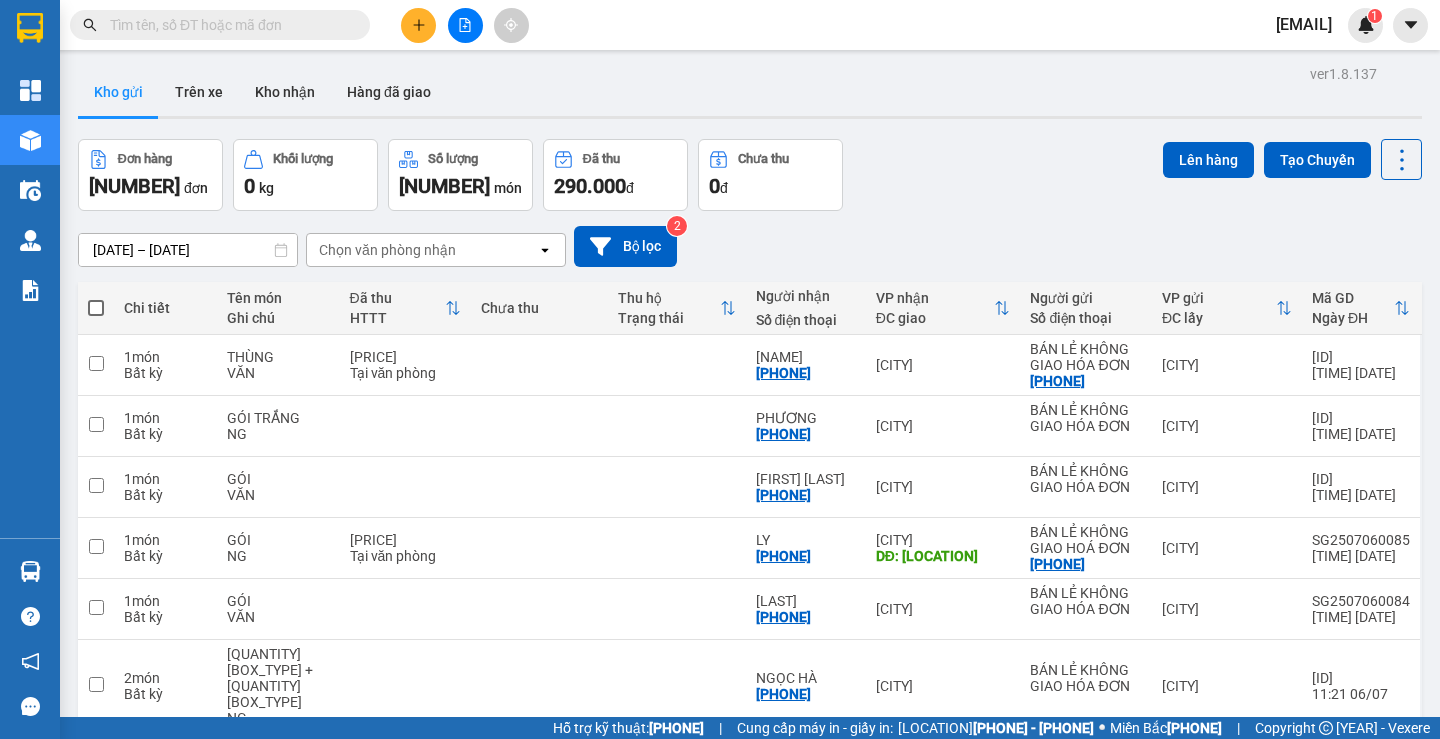 click at bounding box center [228, 25] 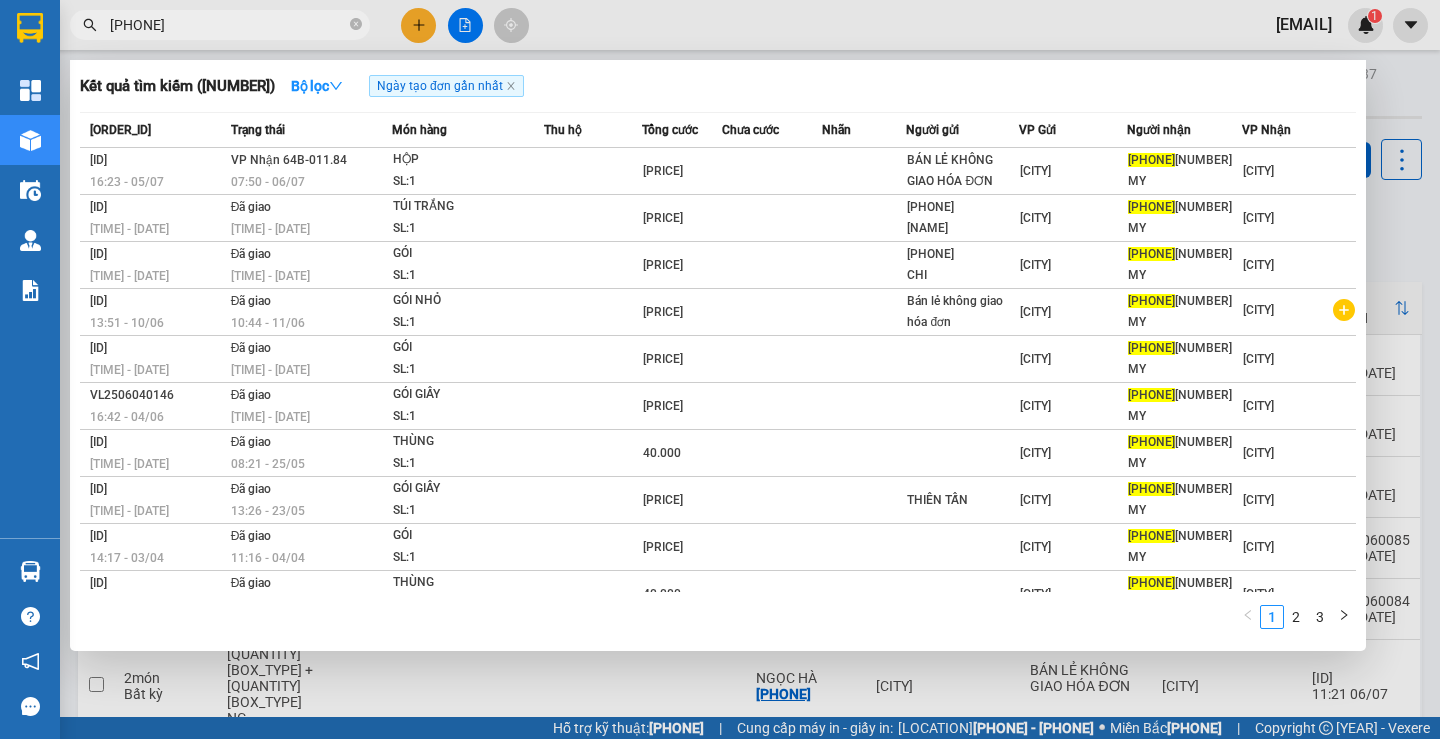 click on "Chưa cước" at bounding box center [772, 130] 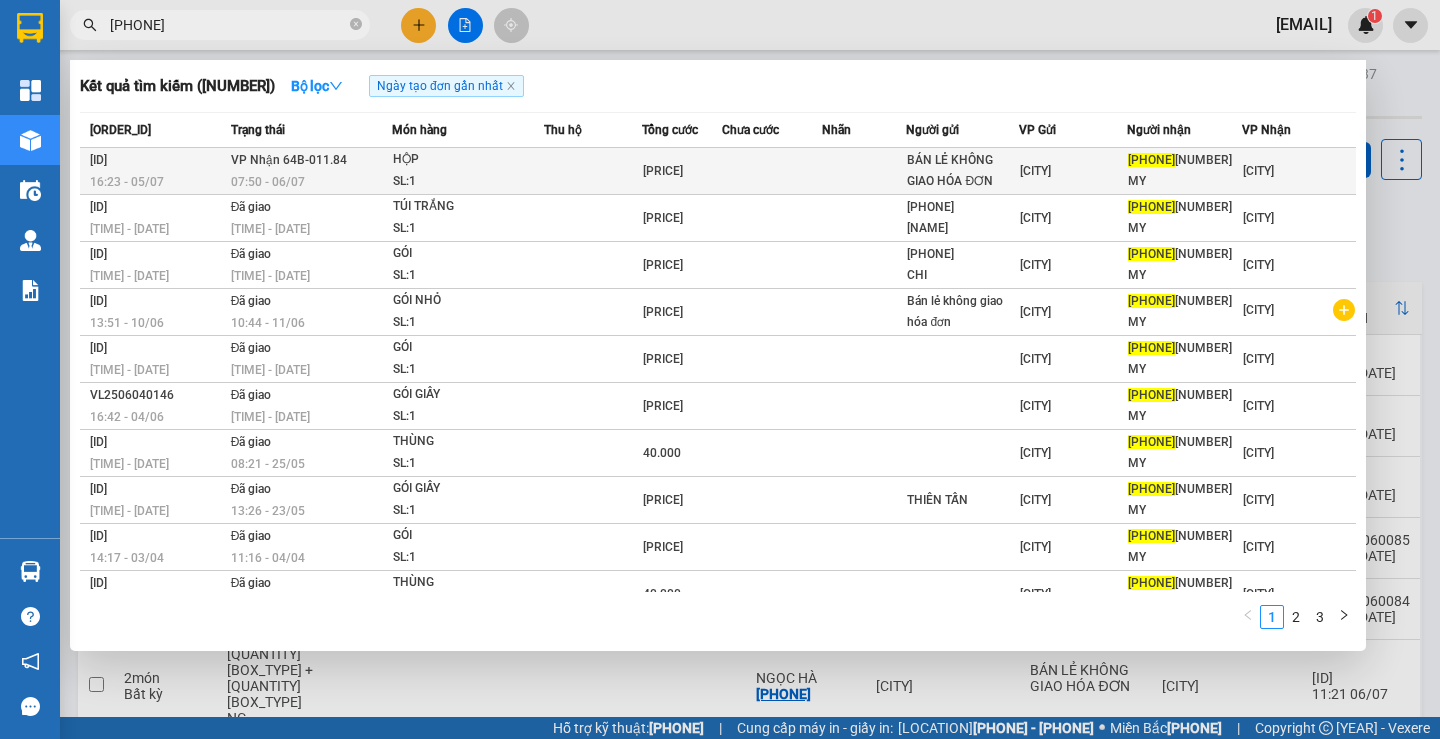 click at bounding box center [772, 171] 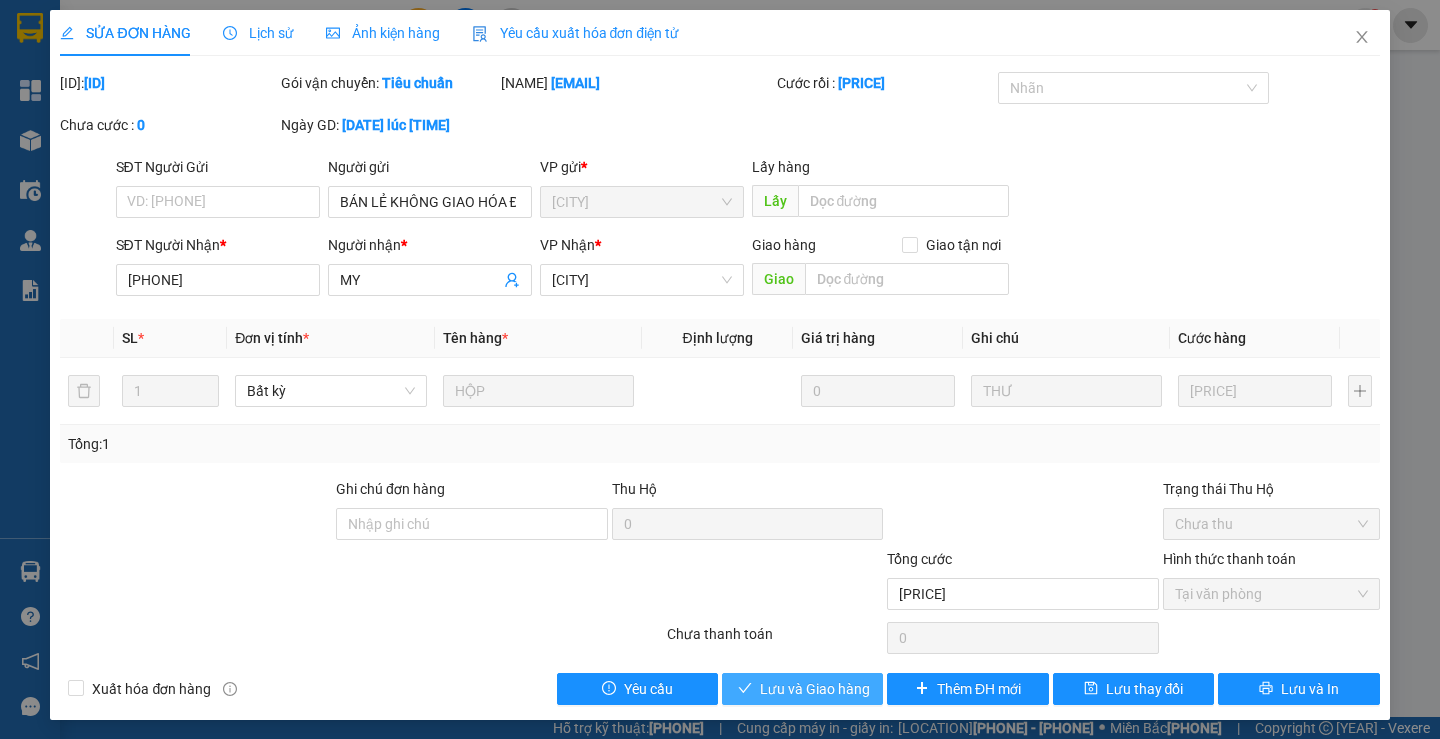 click on "Lưu và Giao hàng" at bounding box center (815, 689) 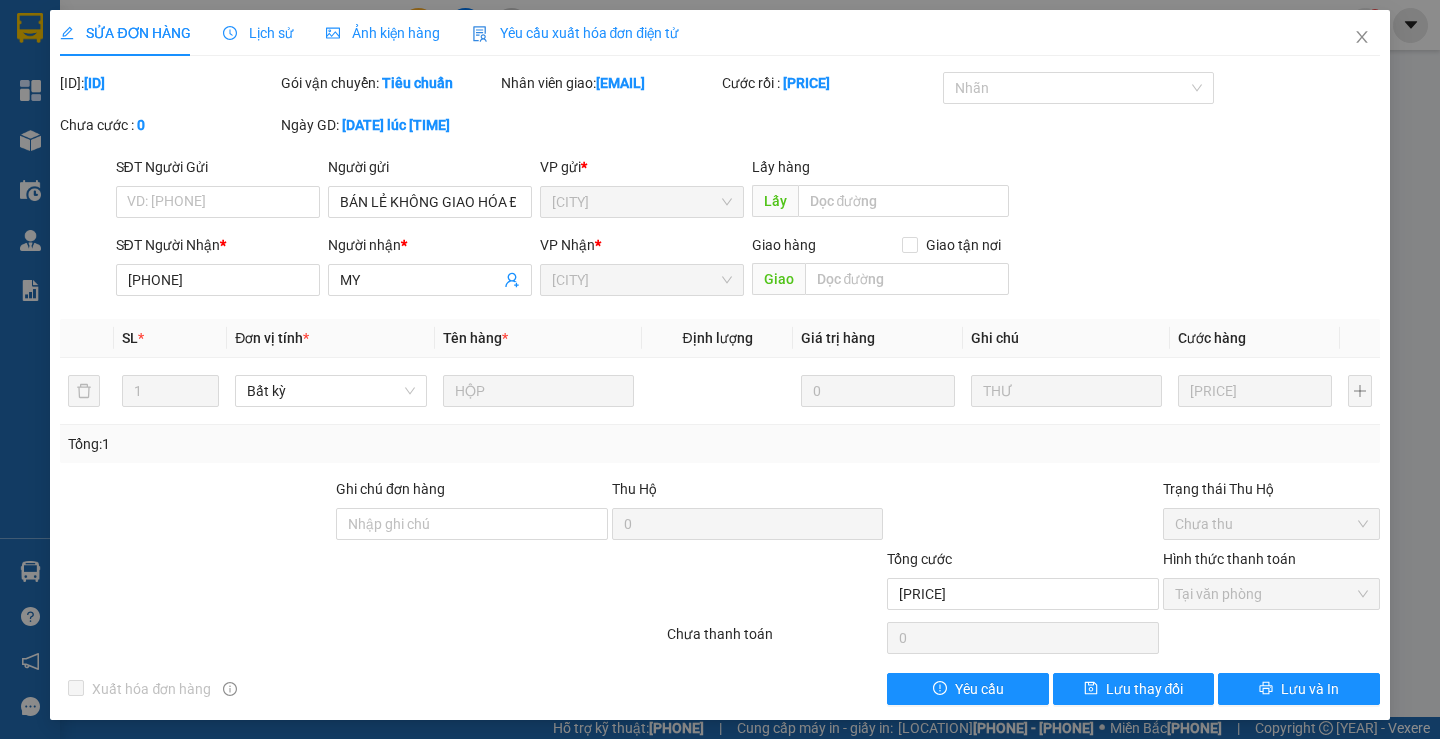 click at bounding box center (1362, 37) 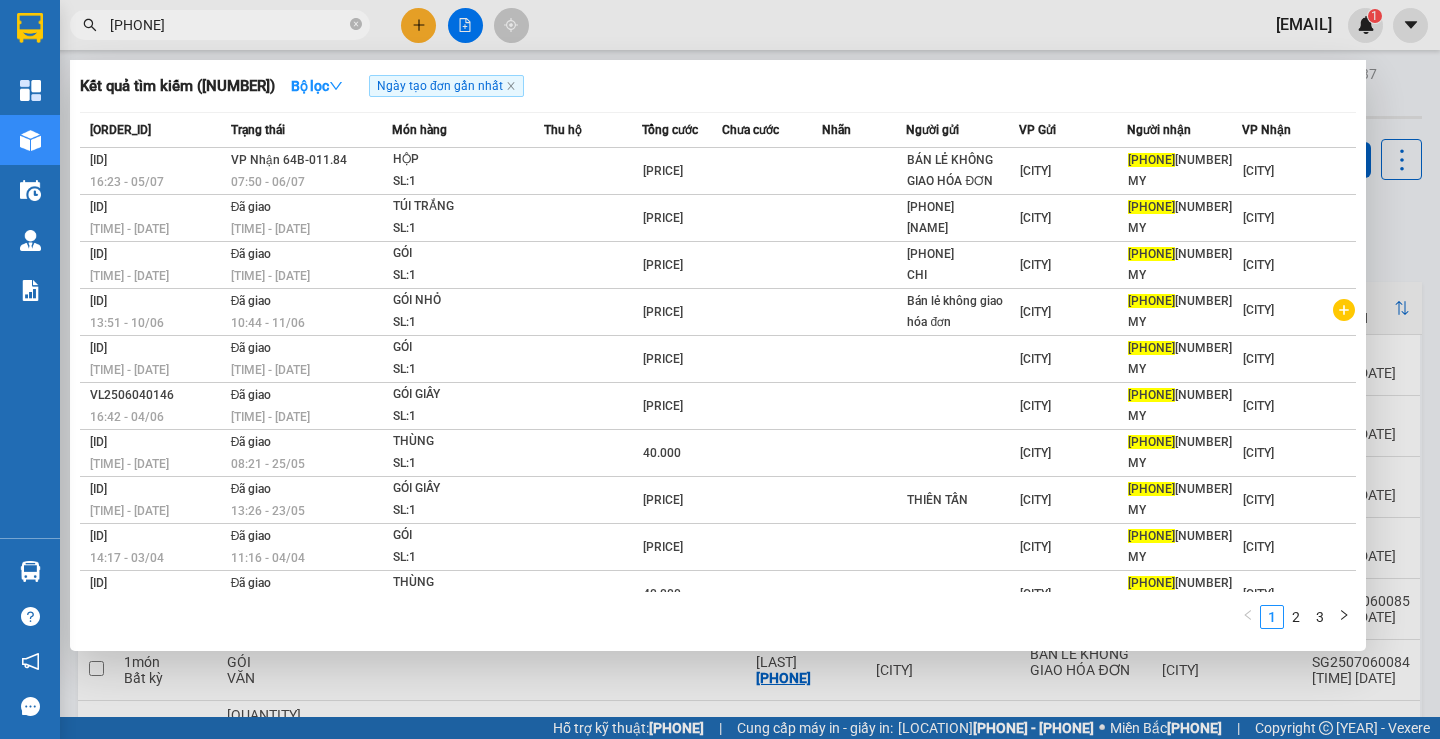 click at bounding box center (356, 24) 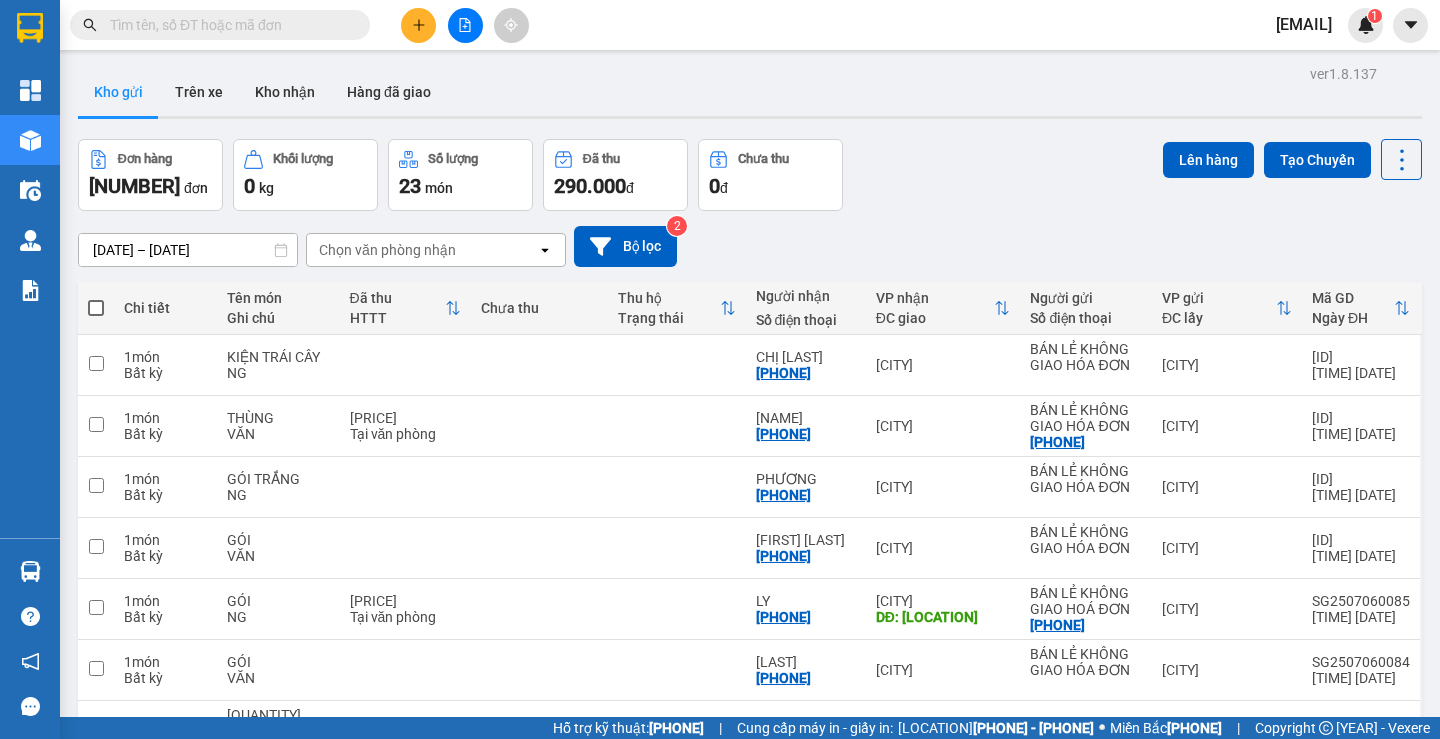 click at bounding box center [228, 25] 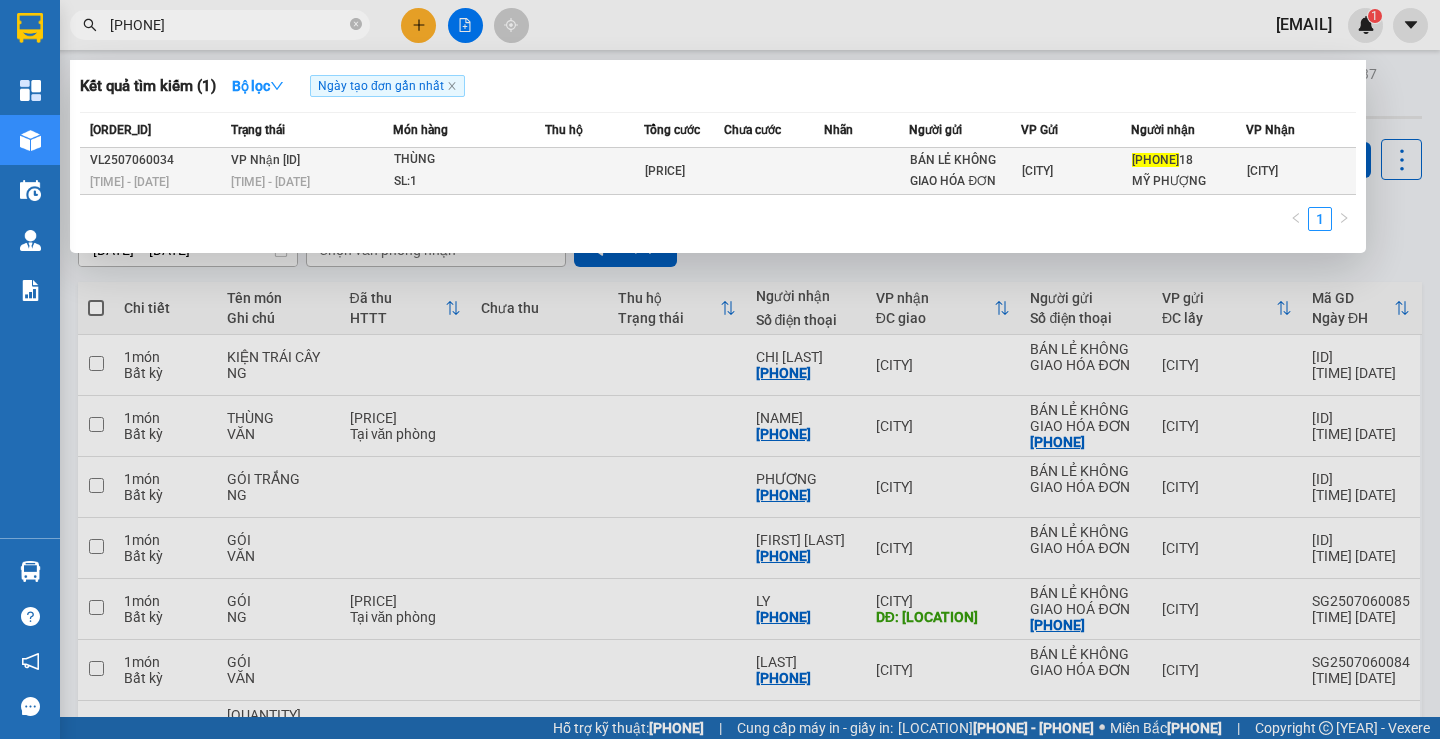 click at bounding box center (594, 171) 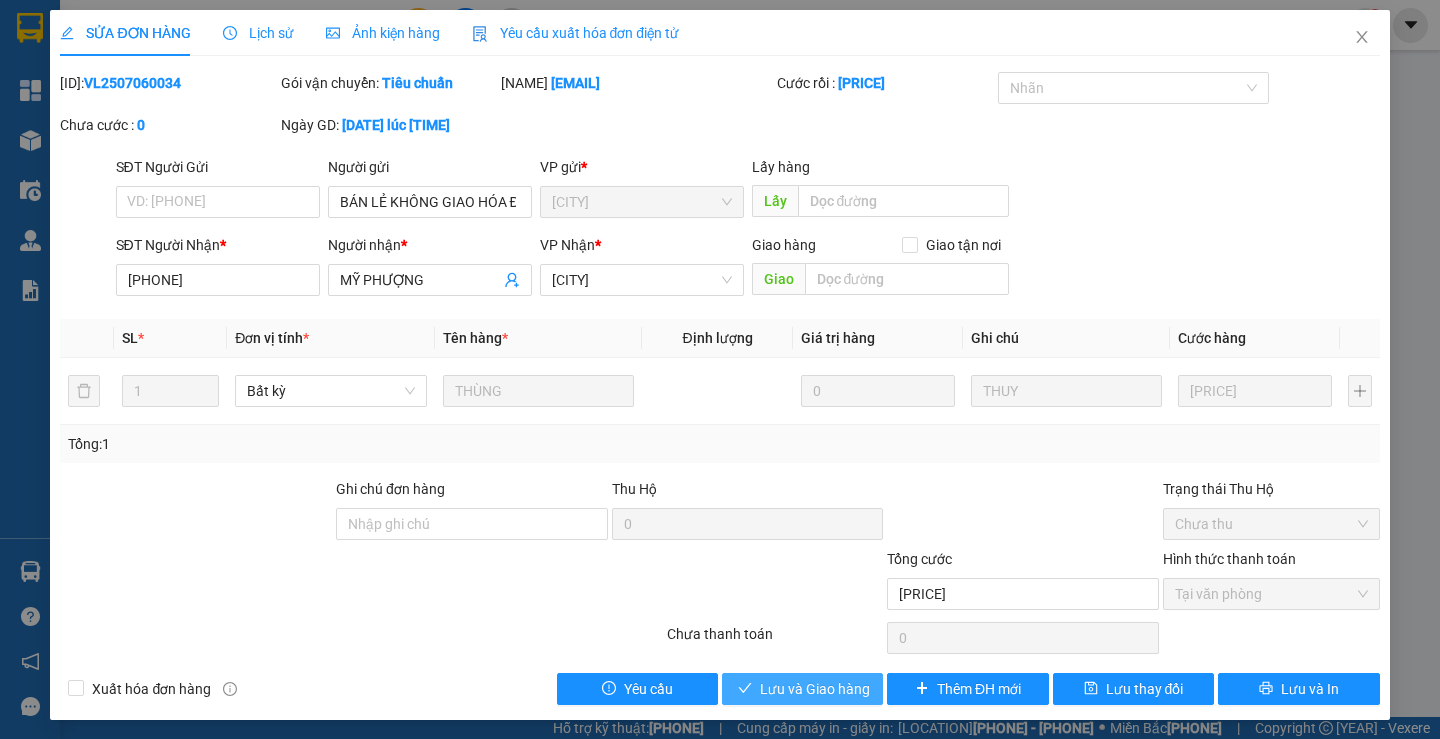 click on "Lưu và Giao hàng" at bounding box center (815, 689) 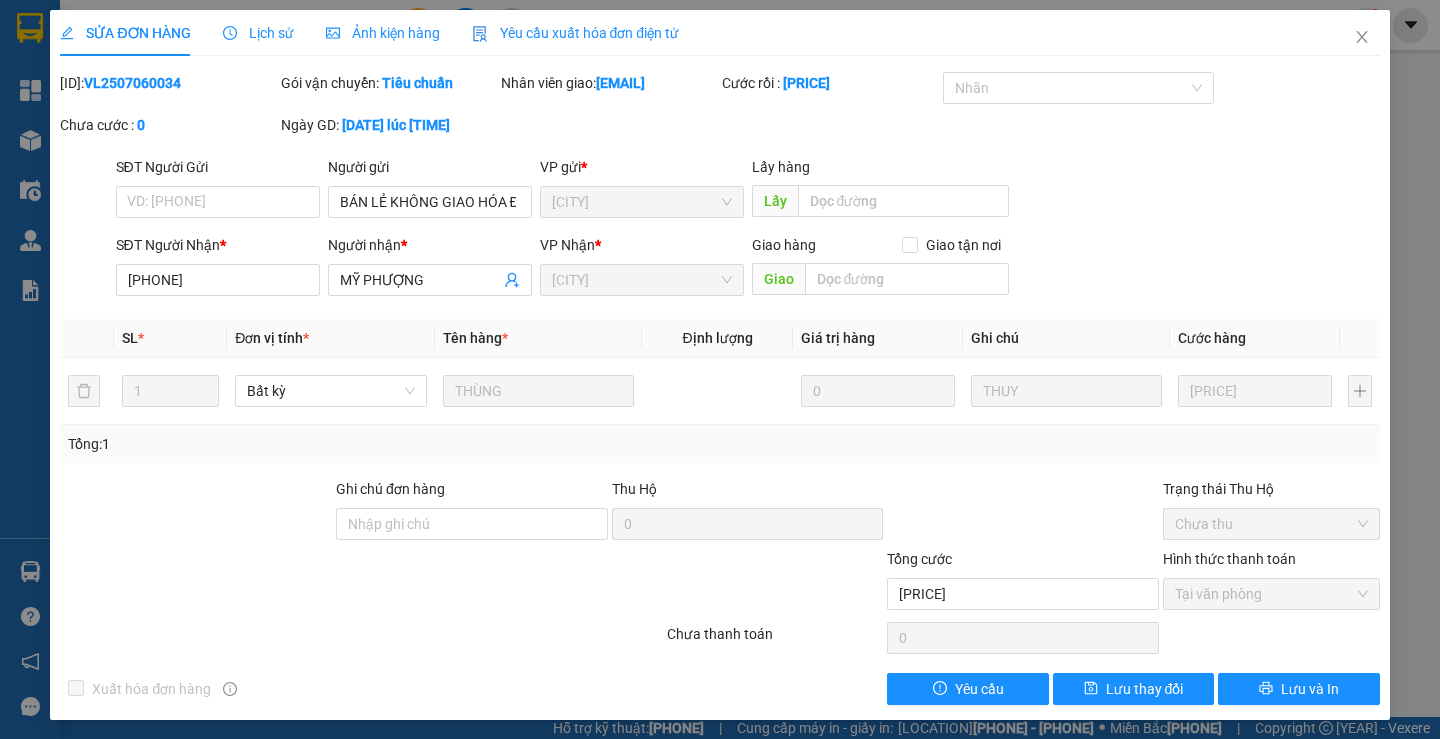 click at bounding box center (1362, 37) 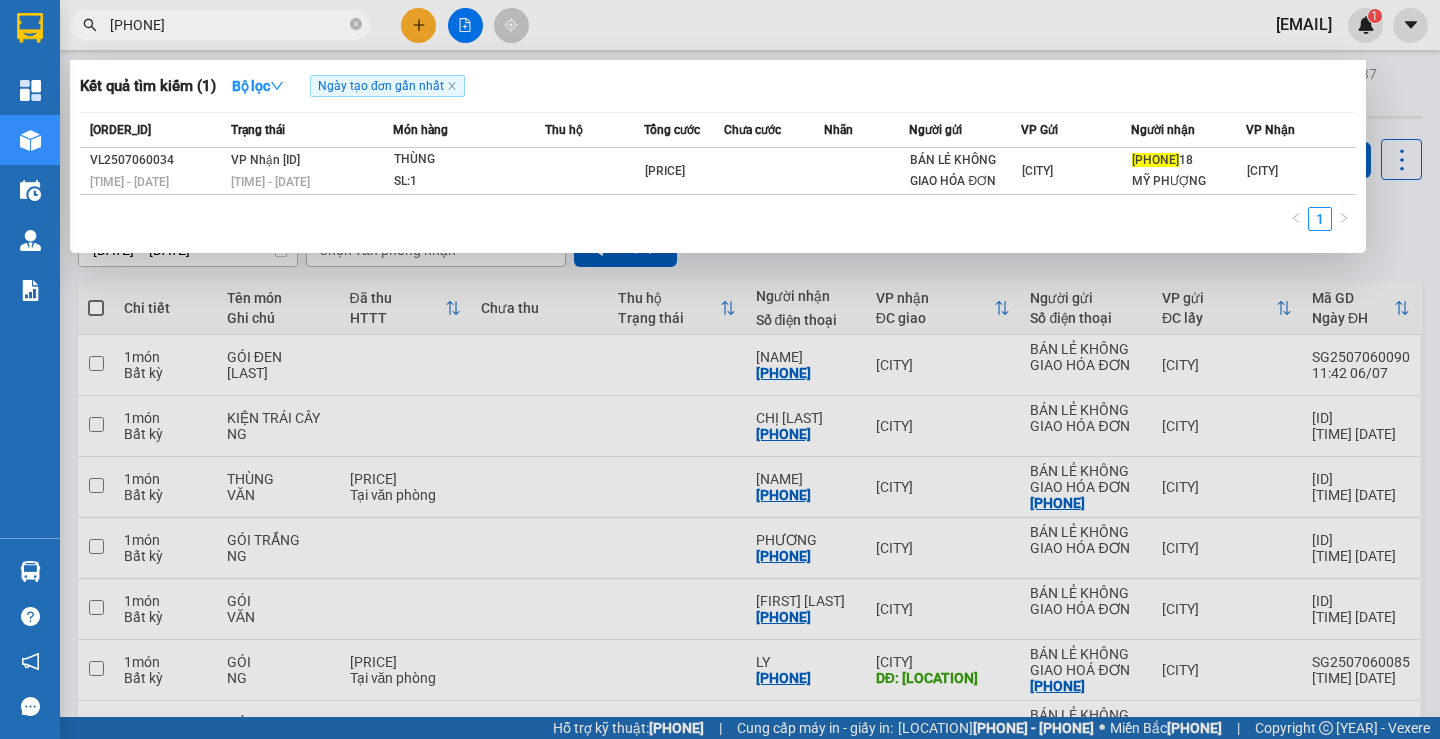 click at bounding box center [356, 24] 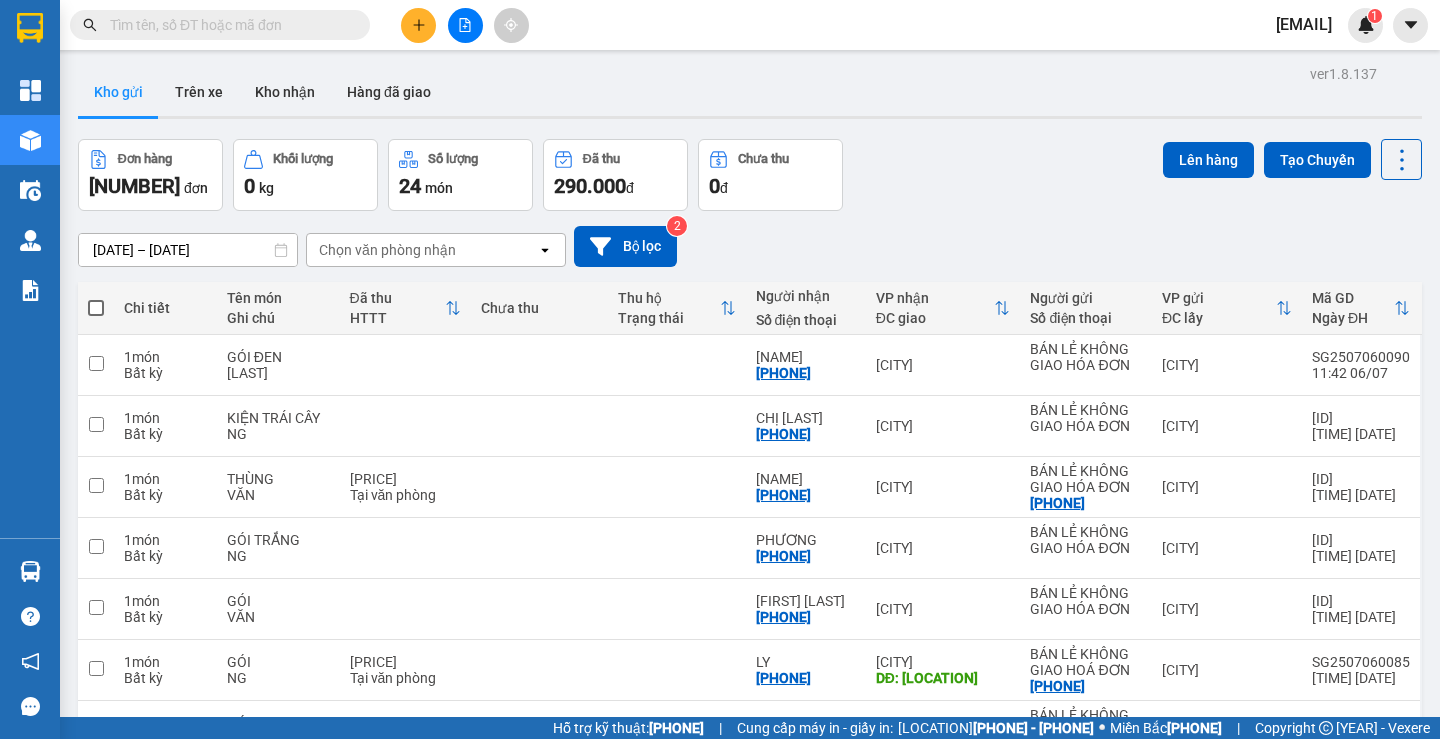 click at bounding box center (228, 25) 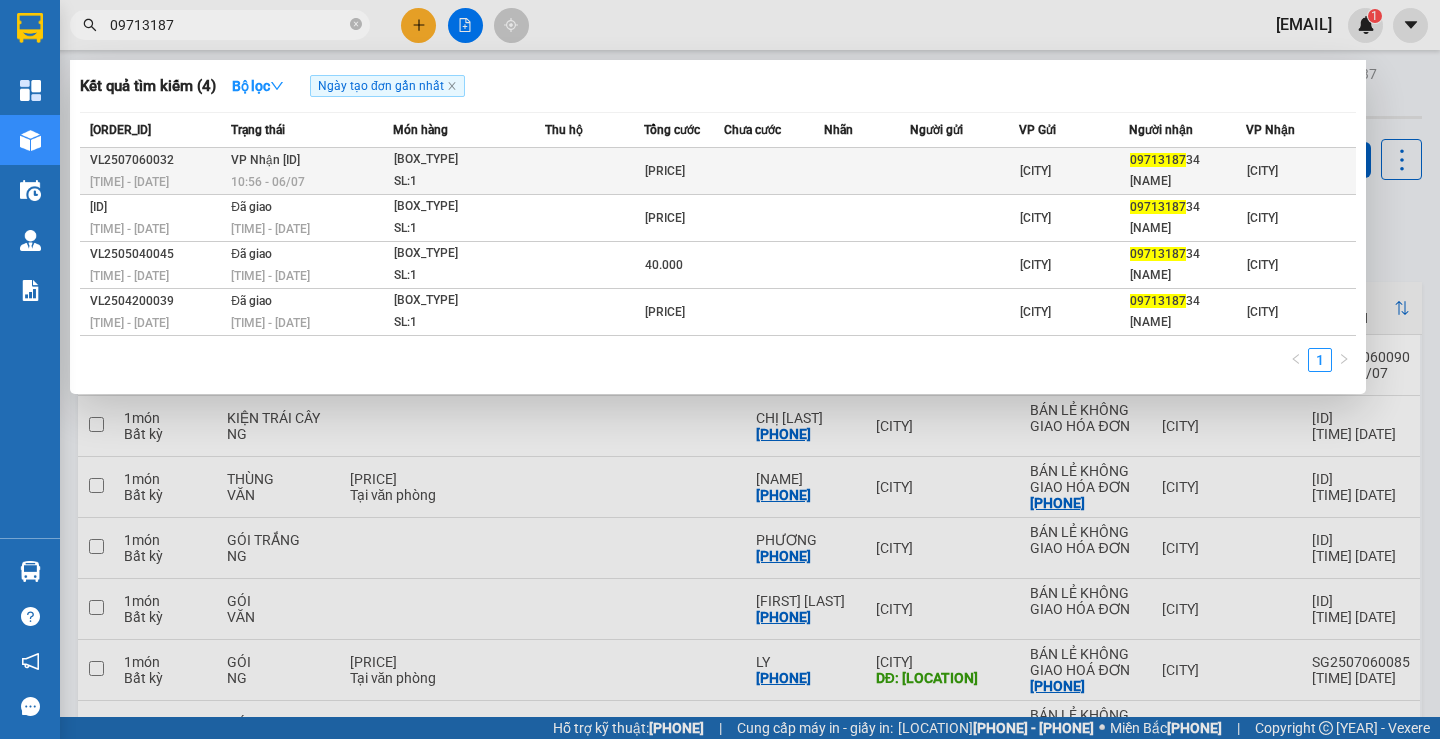 type on "09713187" 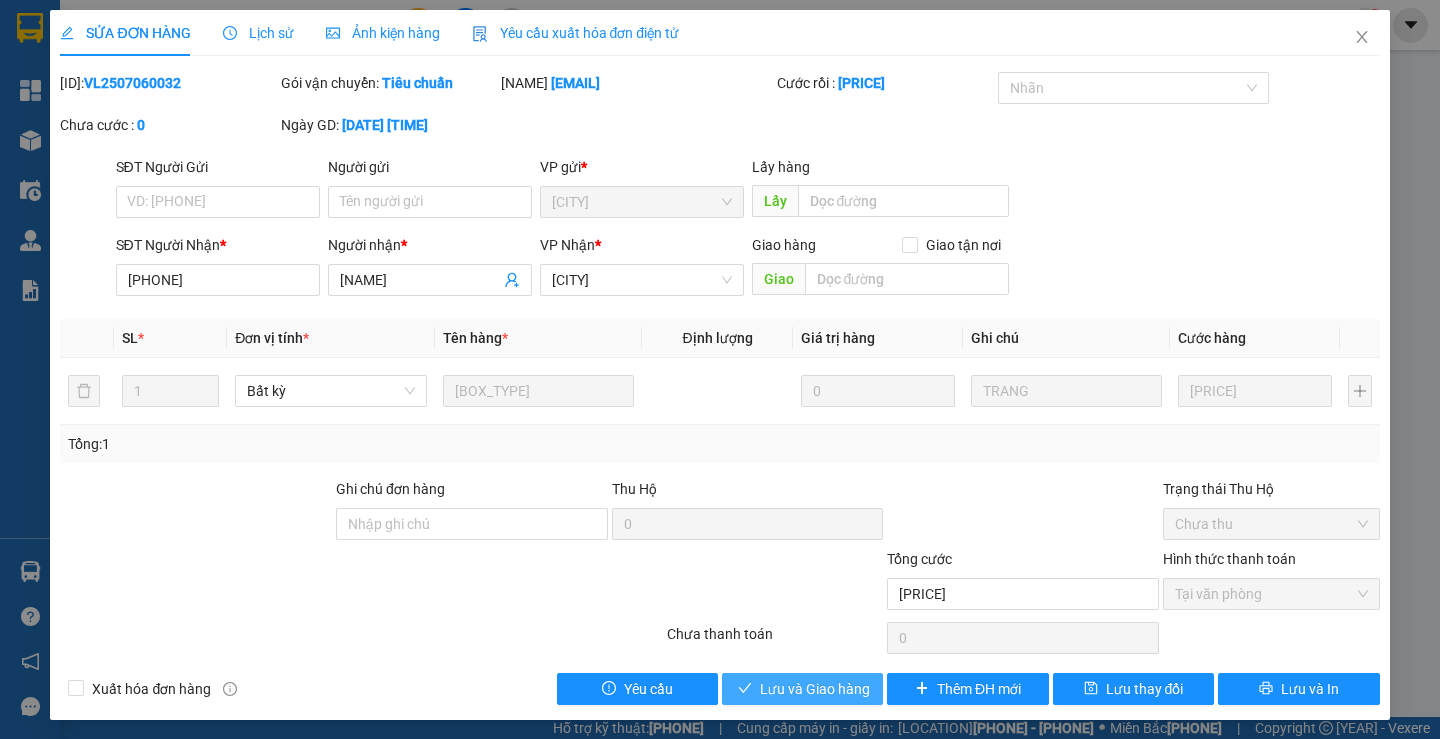 click on "Lưu và Giao hàng" at bounding box center (815, 689) 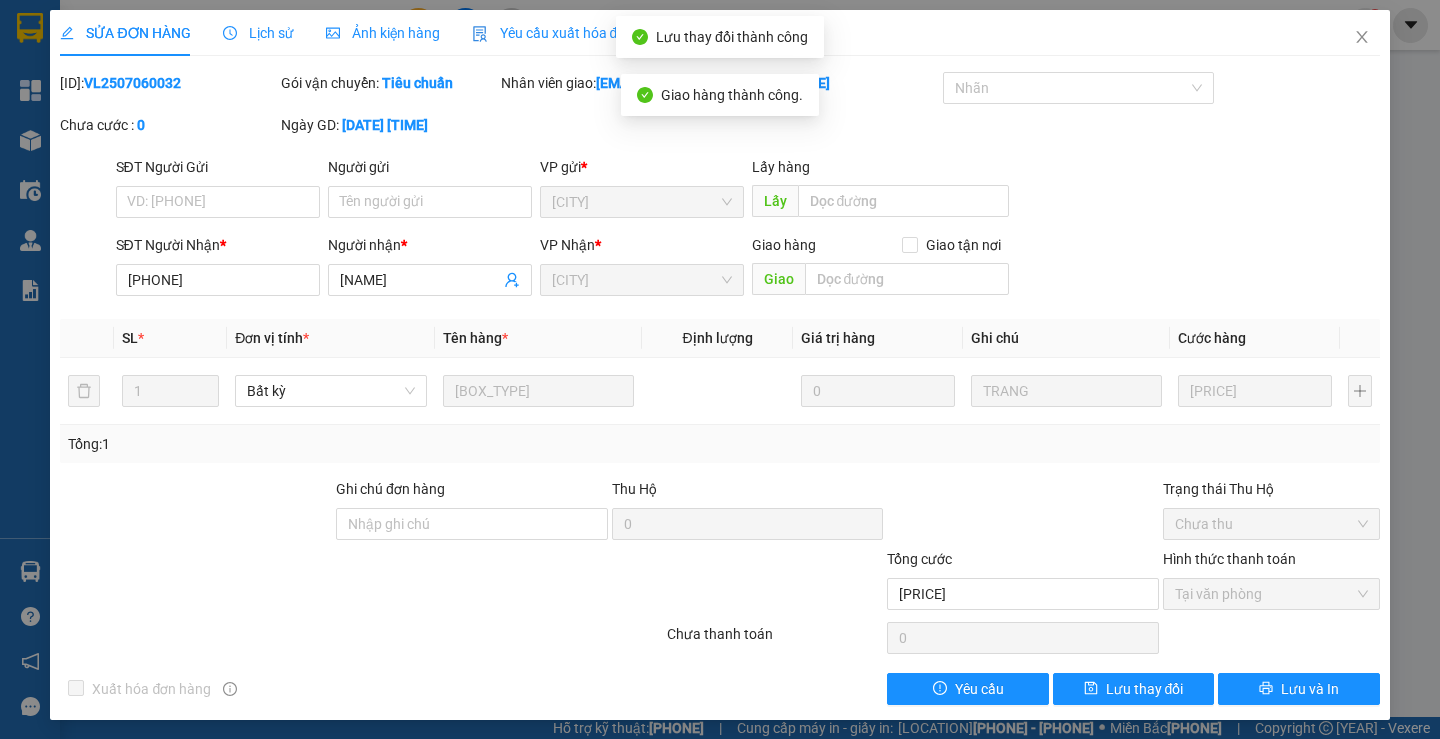 click at bounding box center [1362, 37] 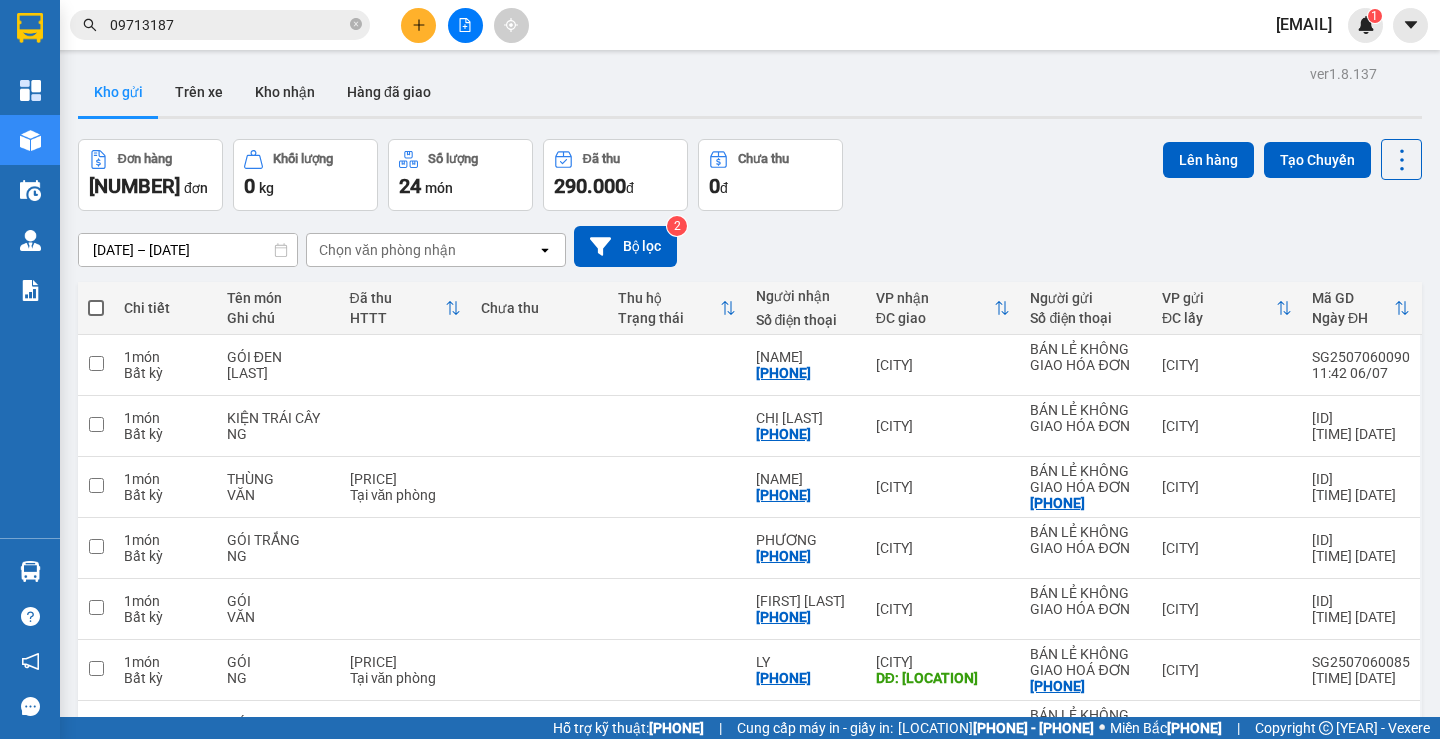 click on "09713187" at bounding box center (228, 25) 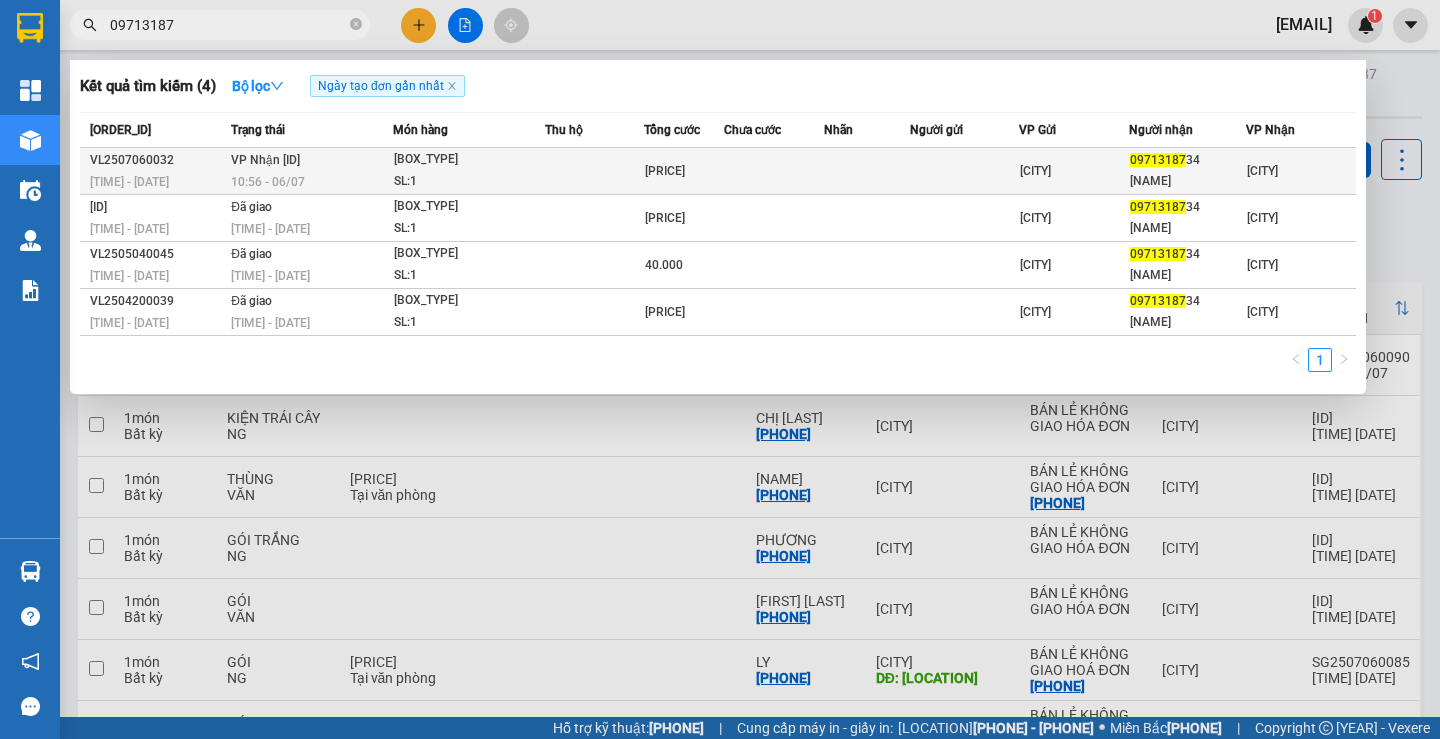 click on "[BOX_TYPE]" at bounding box center [469, 160] 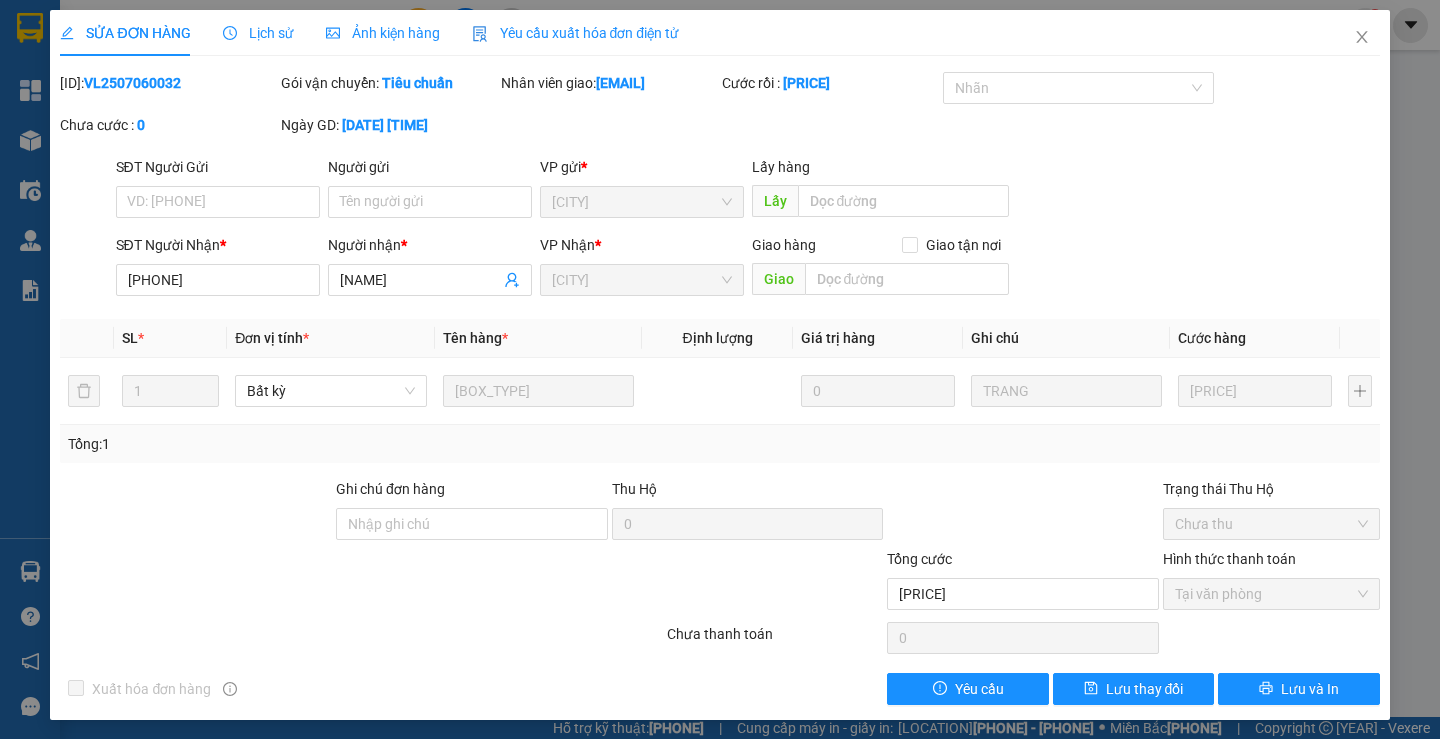 click at bounding box center (1362, 38) 